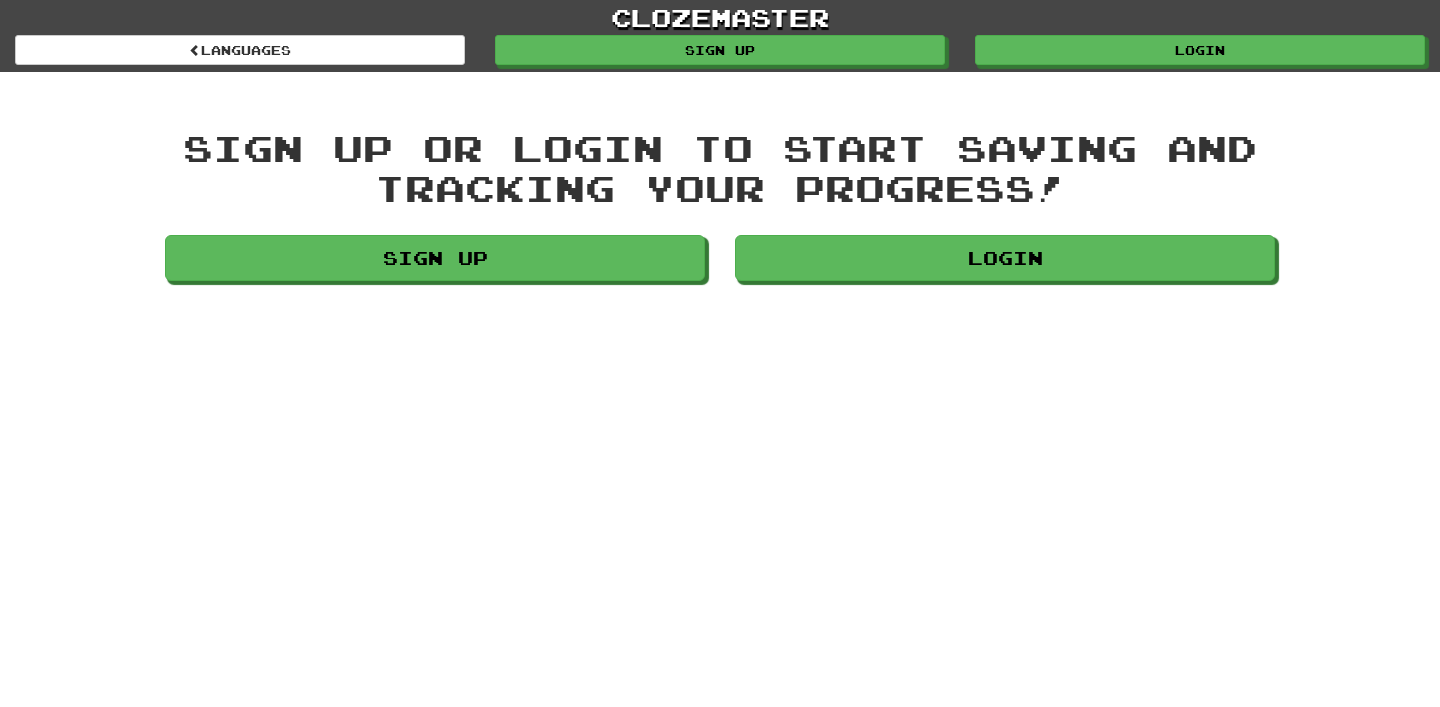 scroll, scrollTop: 0, scrollLeft: 0, axis: both 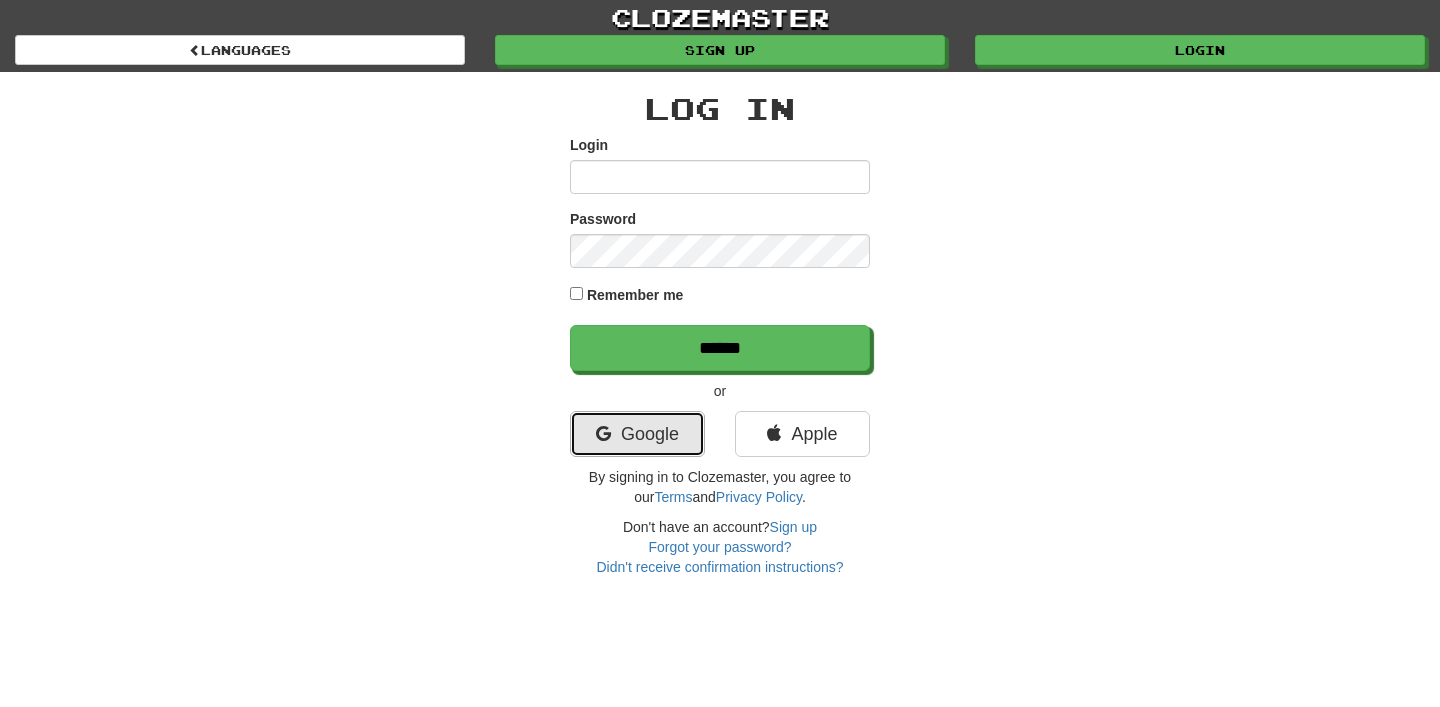 click on "Google" at bounding box center (637, 434) 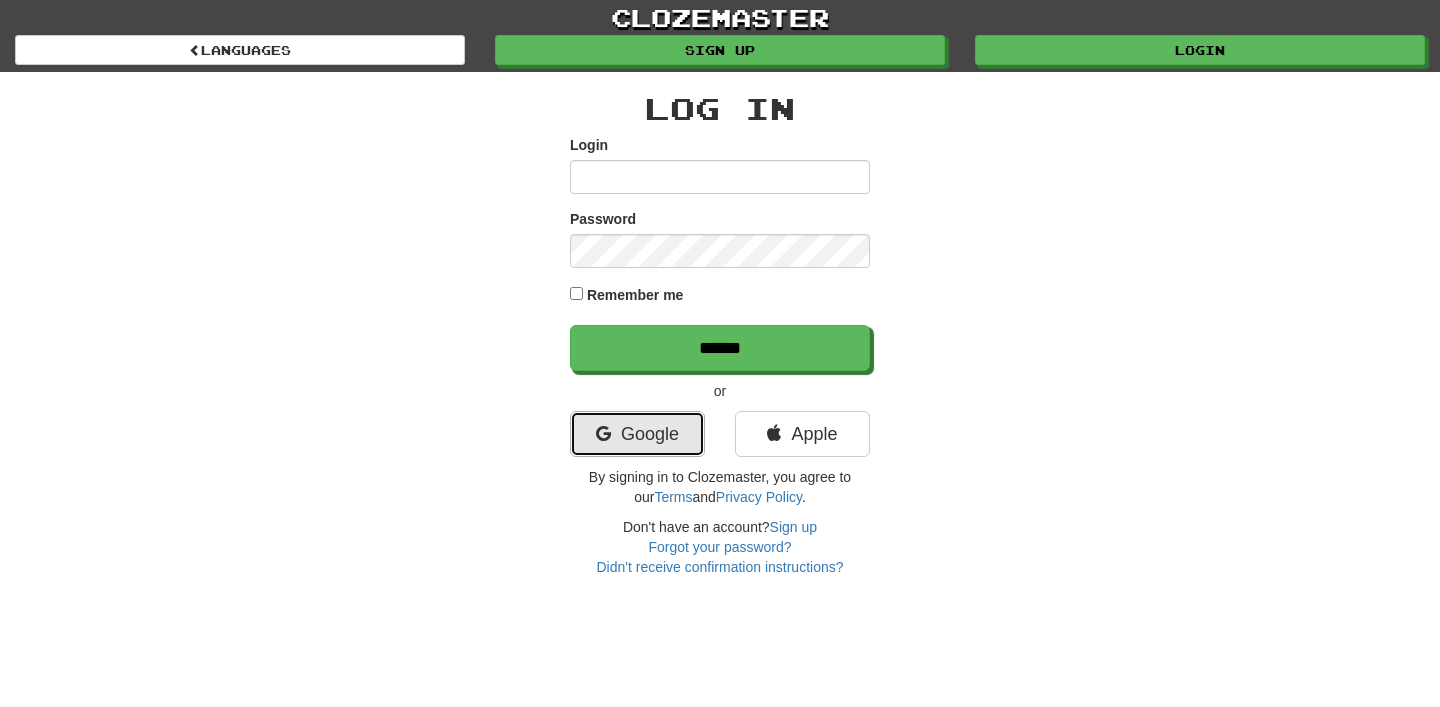 click on "Google" at bounding box center (637, 434) 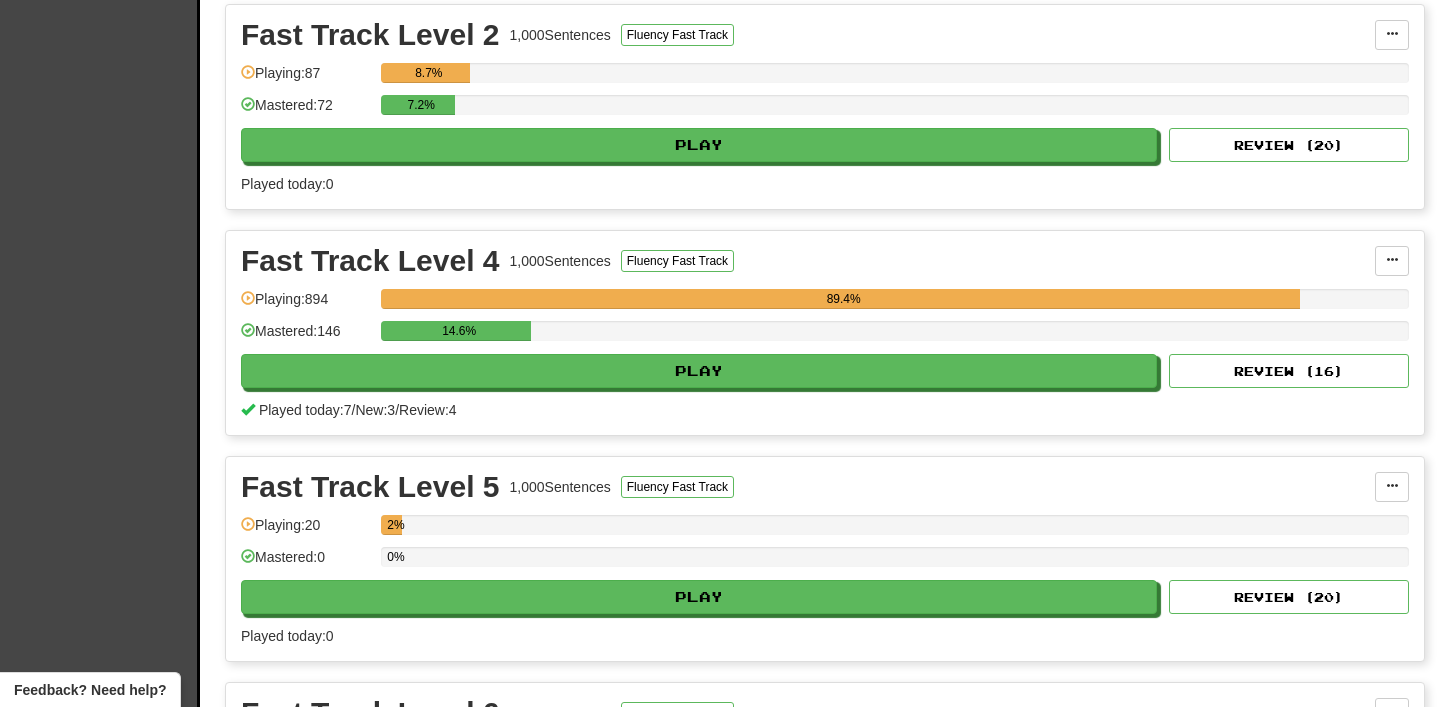 scroll, scrollTop: 674, scrollLeft: 0, axis: vertical 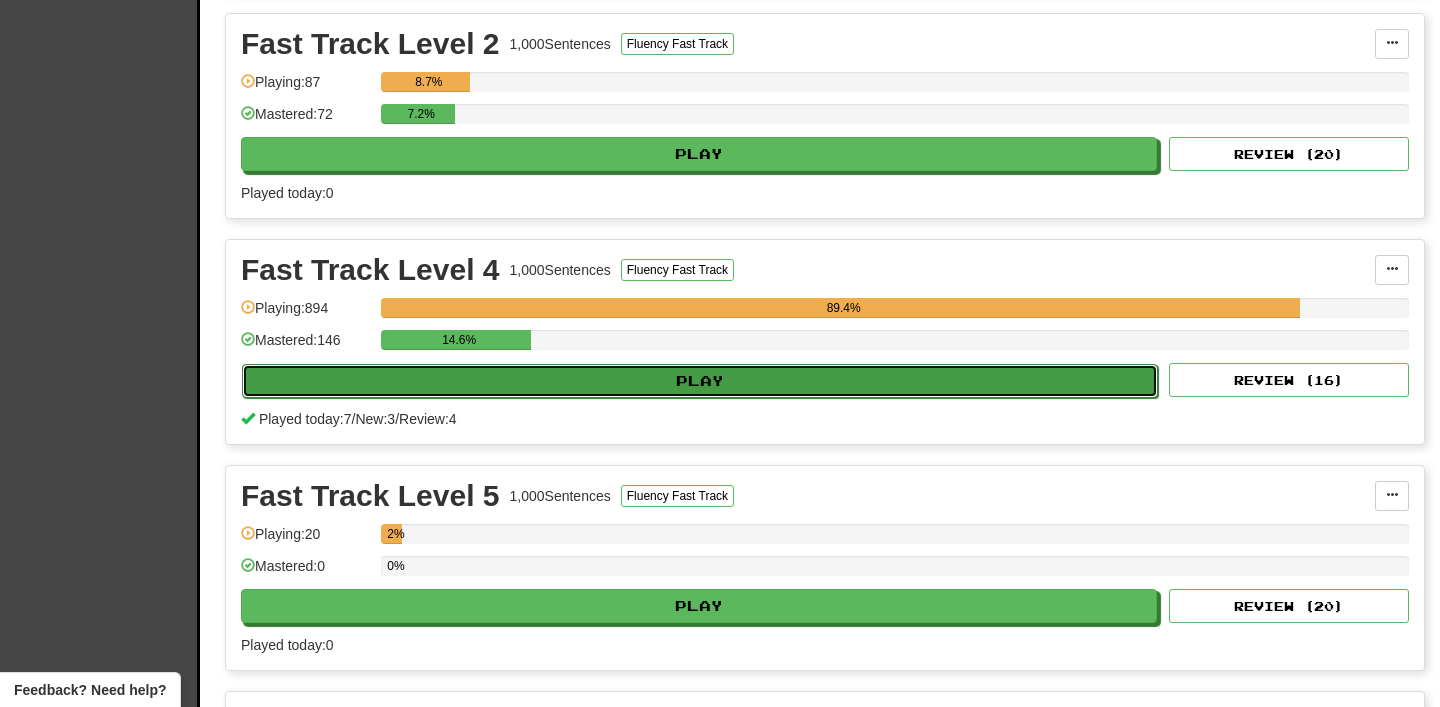 click on "Play" at bounding box center [700, 381] 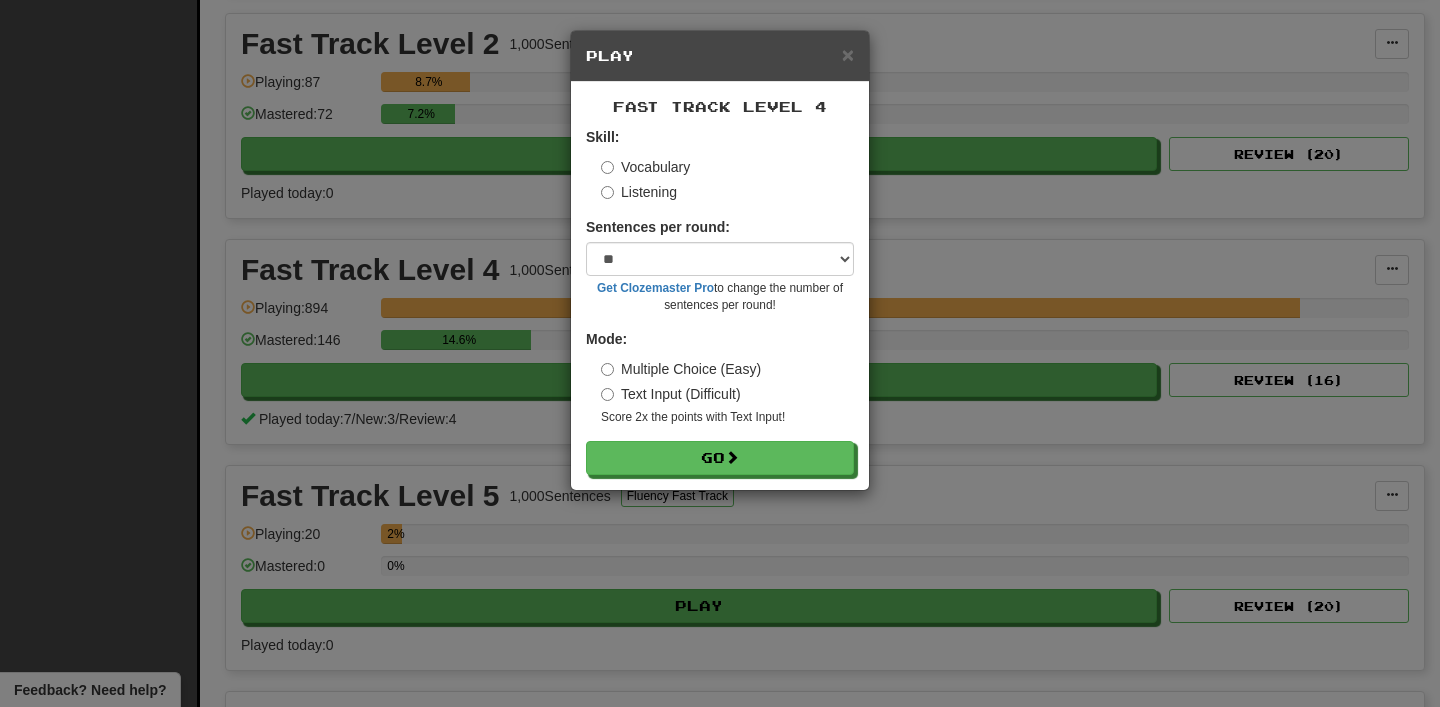 click on "Skill: Vocabulary Listening Sentences per round: * ** ** ** ** ** *** ******** Get Clozemaster Pro  to change the number of sentences per round! Mode: Multiple Choice (Easy) Text Input (Difficult) Score 2x the points with Text Input ! Go" at bounding box center [720, 301] 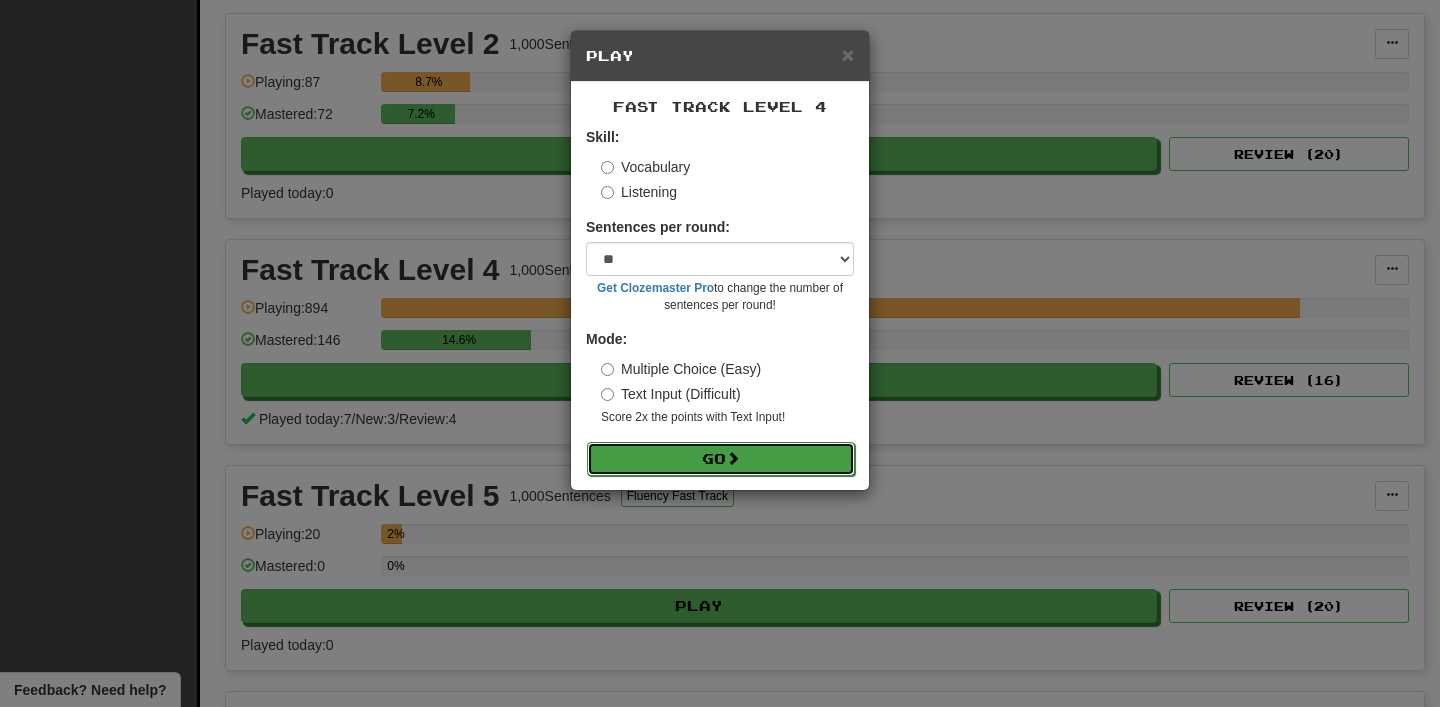 click on "Go" at bounding box center (721, 459) 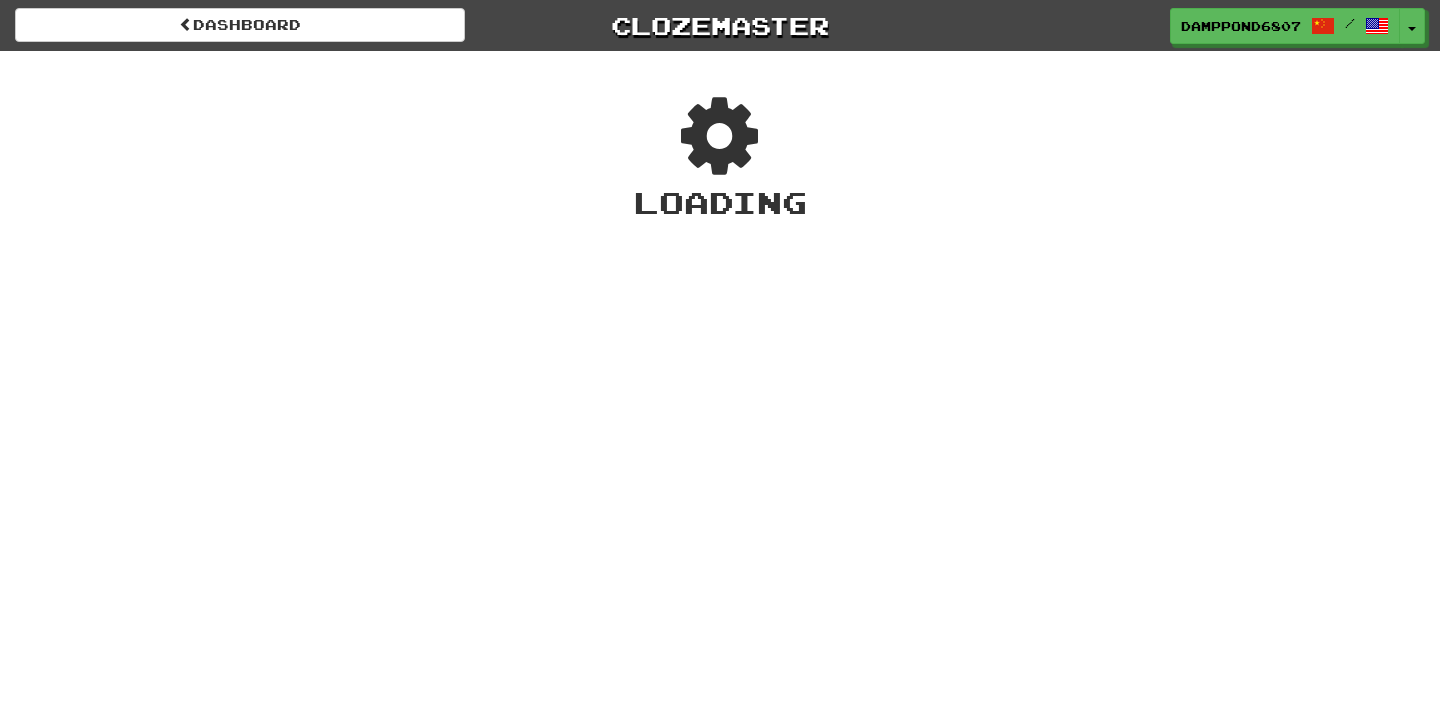 scroll, scrollTop: 0, scrollLeft: 0, axis: both 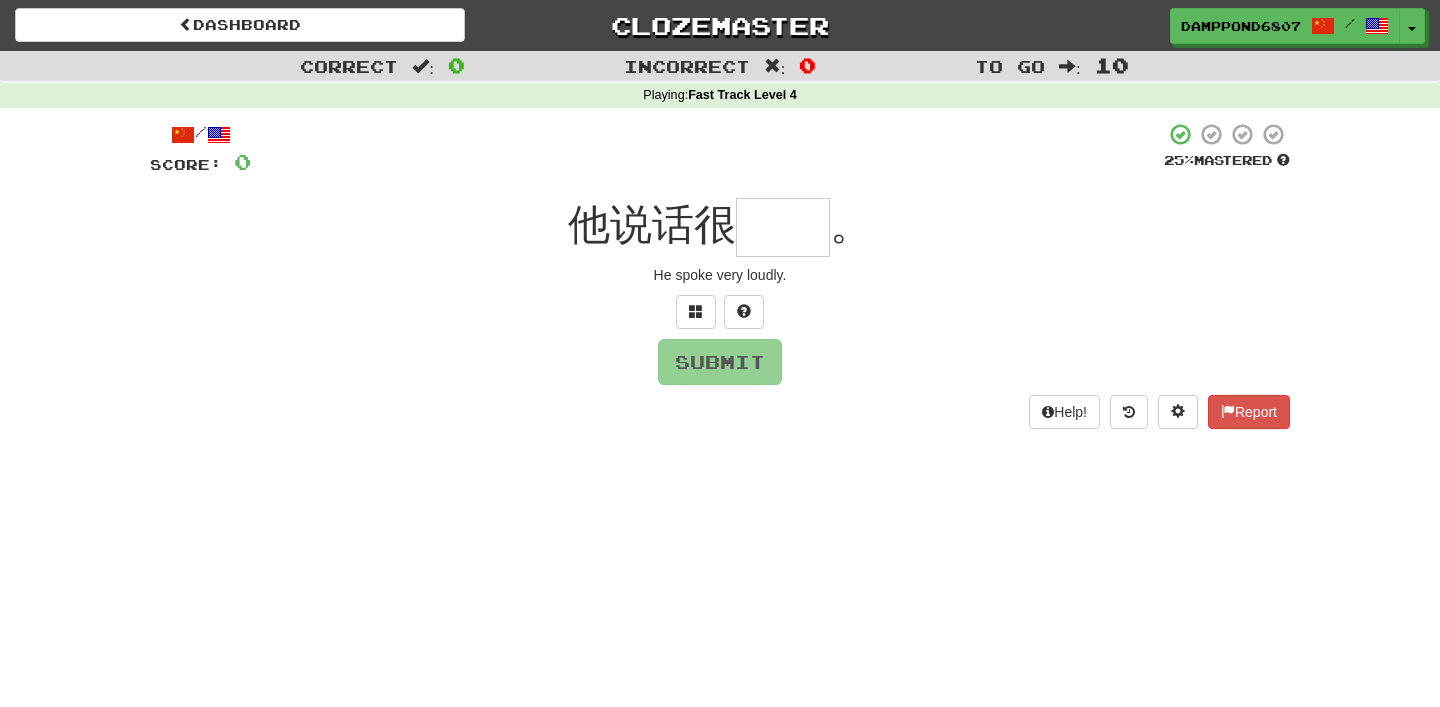 click at bounding box center [783, 227] 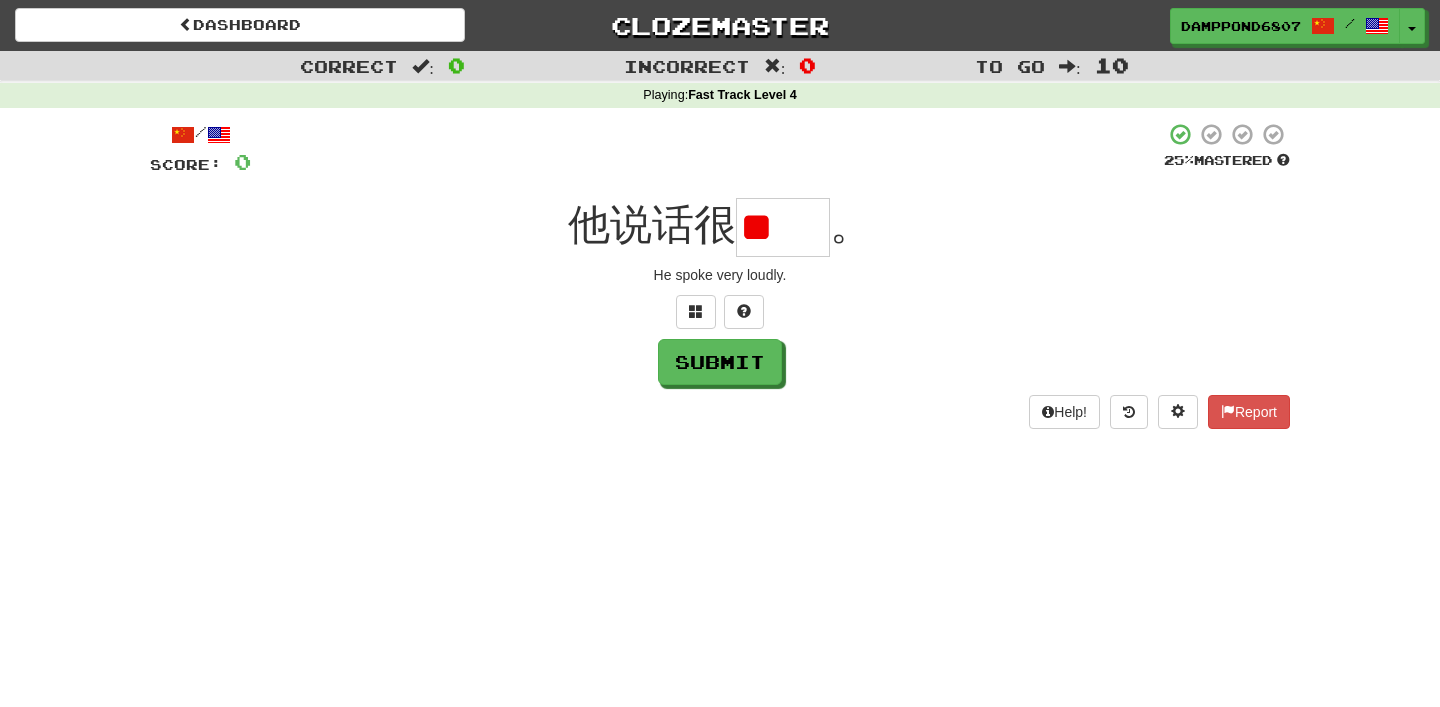 scroll, scrollTop: 0, scrollLeft: 0, axis: both 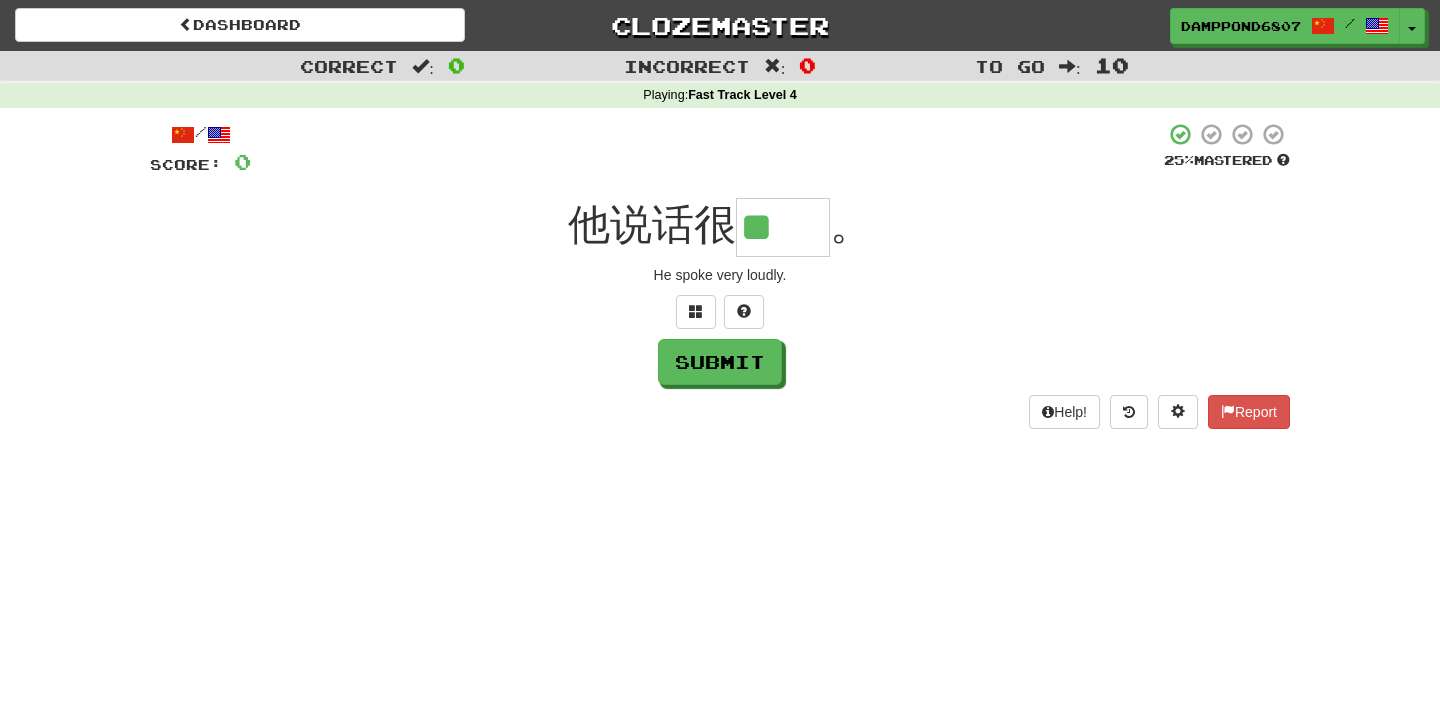type on "**" 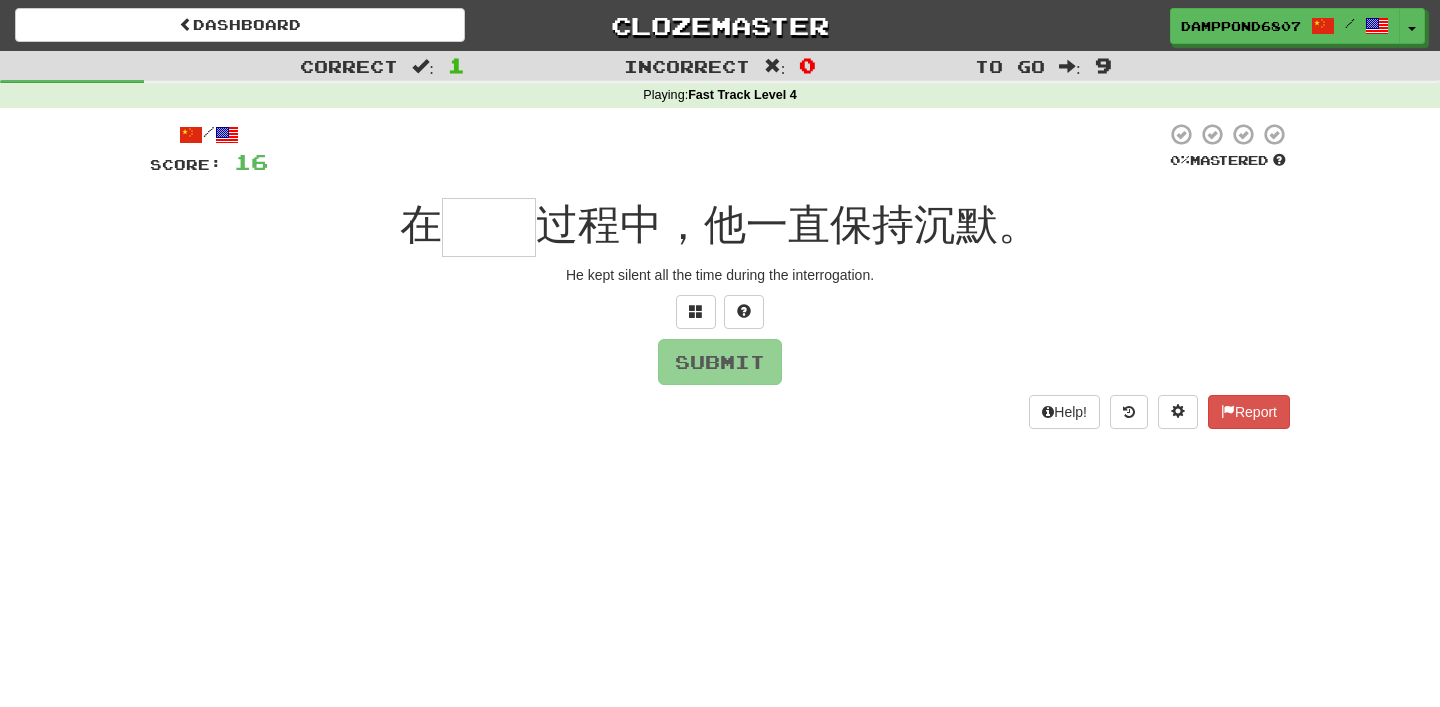 click on "Dashboard
Clozemaster
[USERNAME]
/
Toggle Dropdown
Dashboard
Leaderboard
Activity Feed
Notifications
Profile
Discussions
English
/
Tiếng Việt
Streak:
0
Review:
10
Points Today: 0
فارسی
/
English
Streak:
0
Review:
0
Points Today: 0
中文
/
English
Streak:
72
Review:
66
Daily Goal:  24 /100
Languages
Account
Logout
[USERNAME]
/
Toggle Dropdown
Dashboard
Leaderboard
Activity Feed
Notifications
Profile
Discussions
English
/
Tiếng Việt
Streak:
0
Review:
10
Points Today: 0
فارسی
/
English
Streak:
0
Review:
0" at bounding box center [720, 353] 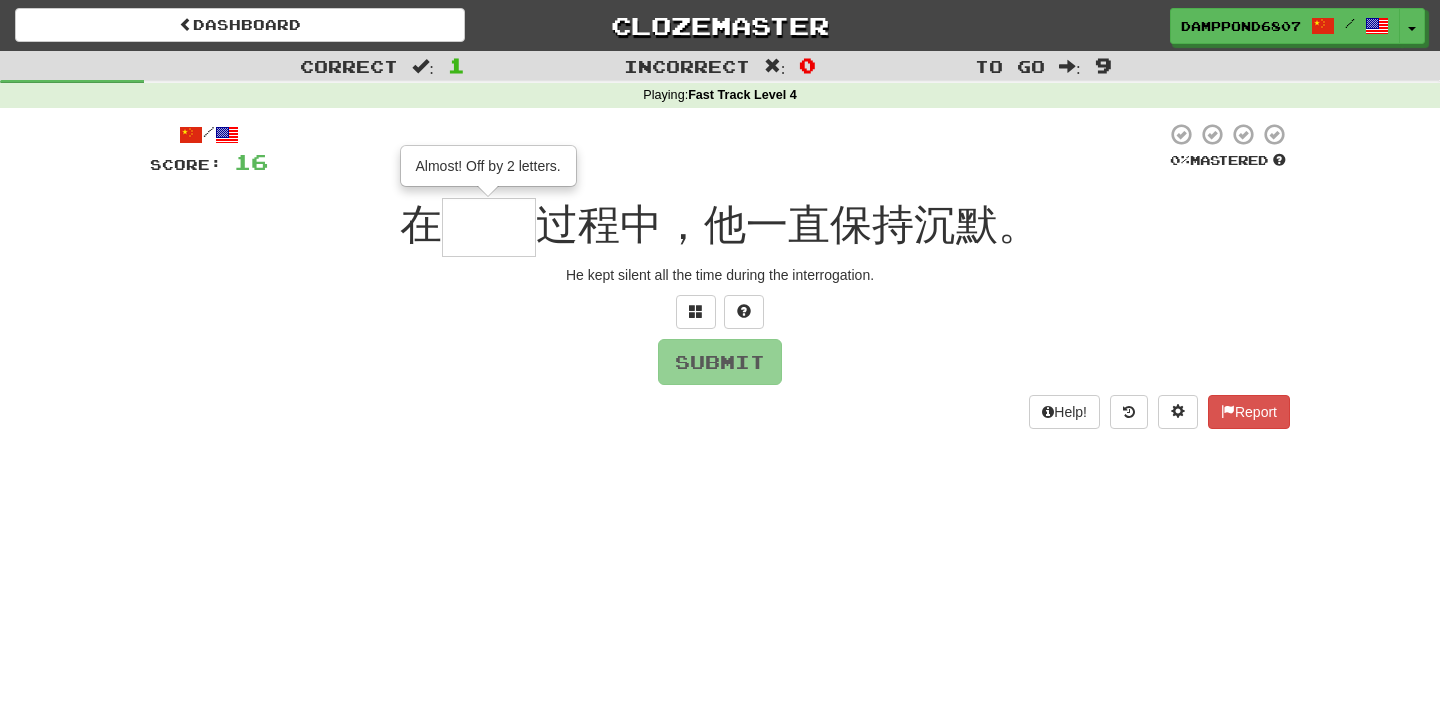type on "**" 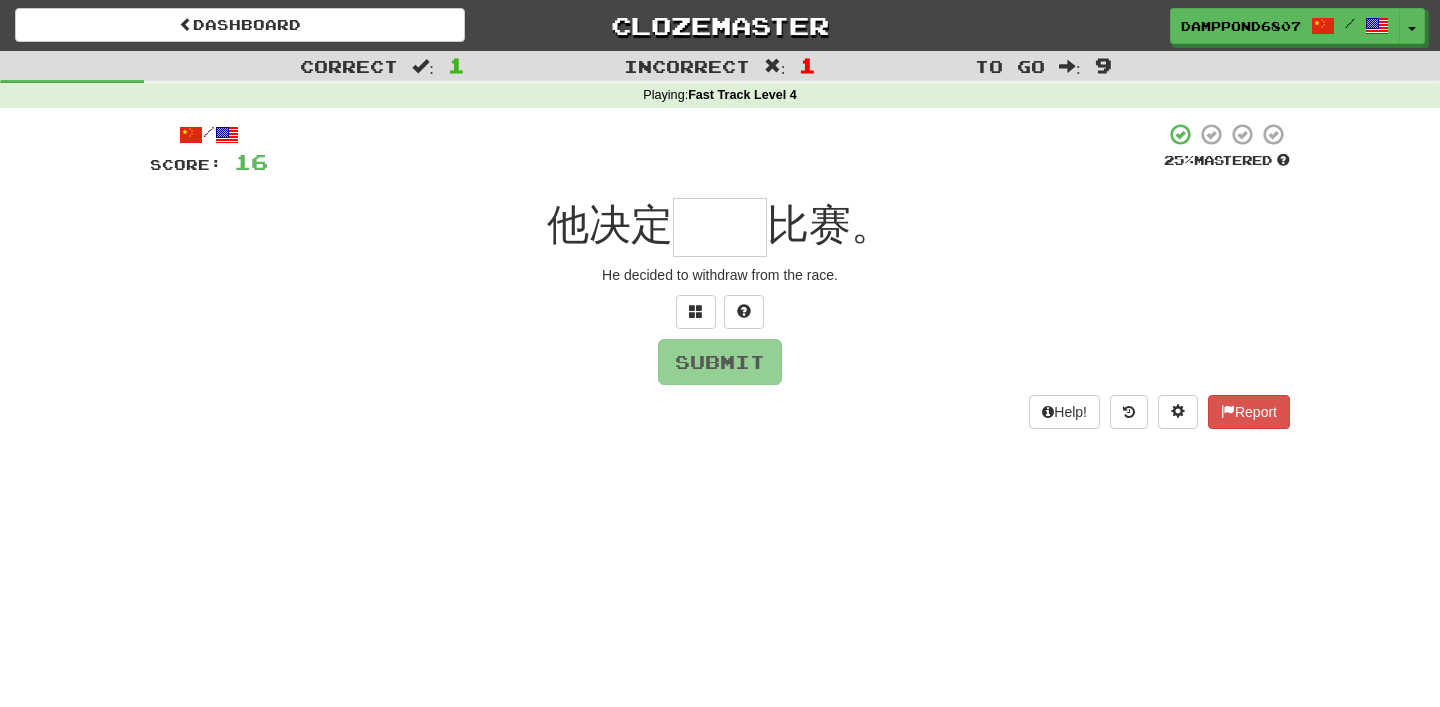 click on "He decided to withdraw from the race." at bounding box center (720, 275) 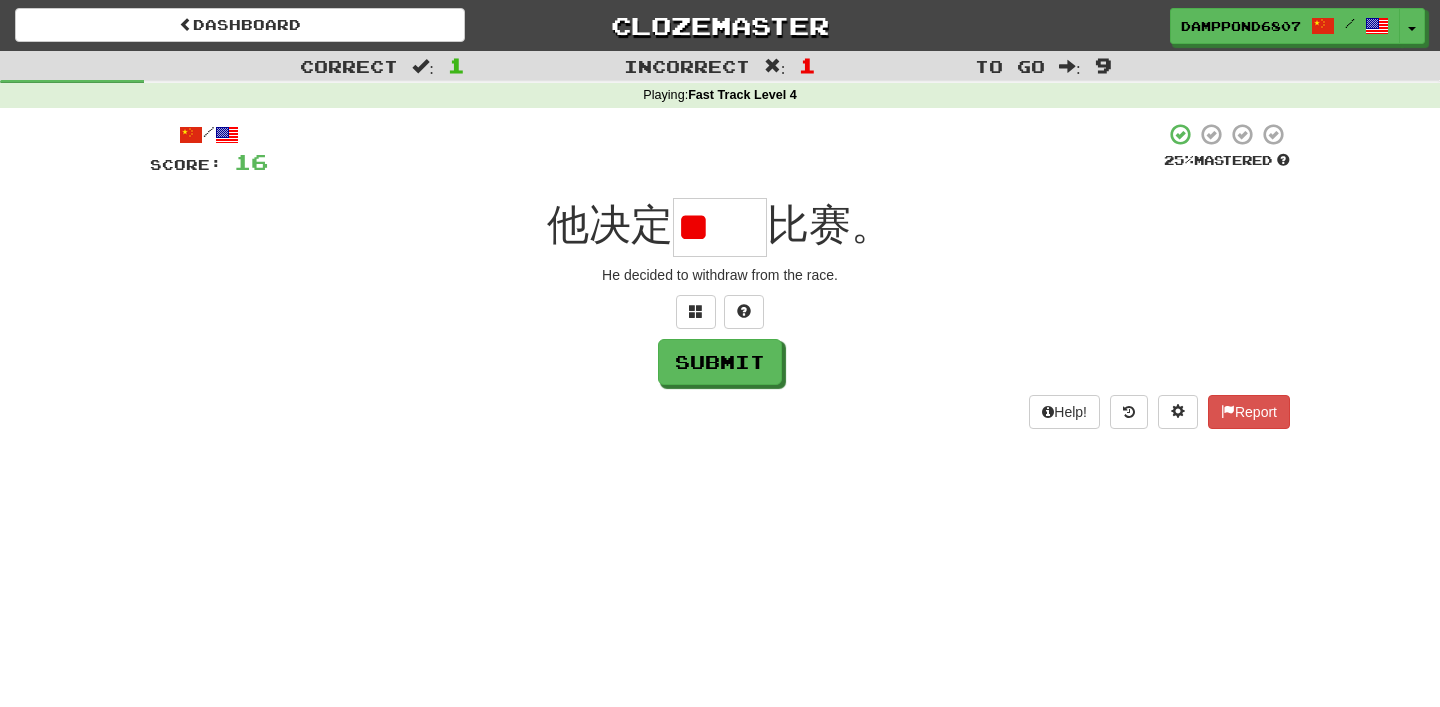 scroll, scrollTop: 0, scrollLeft: 0, axis: both 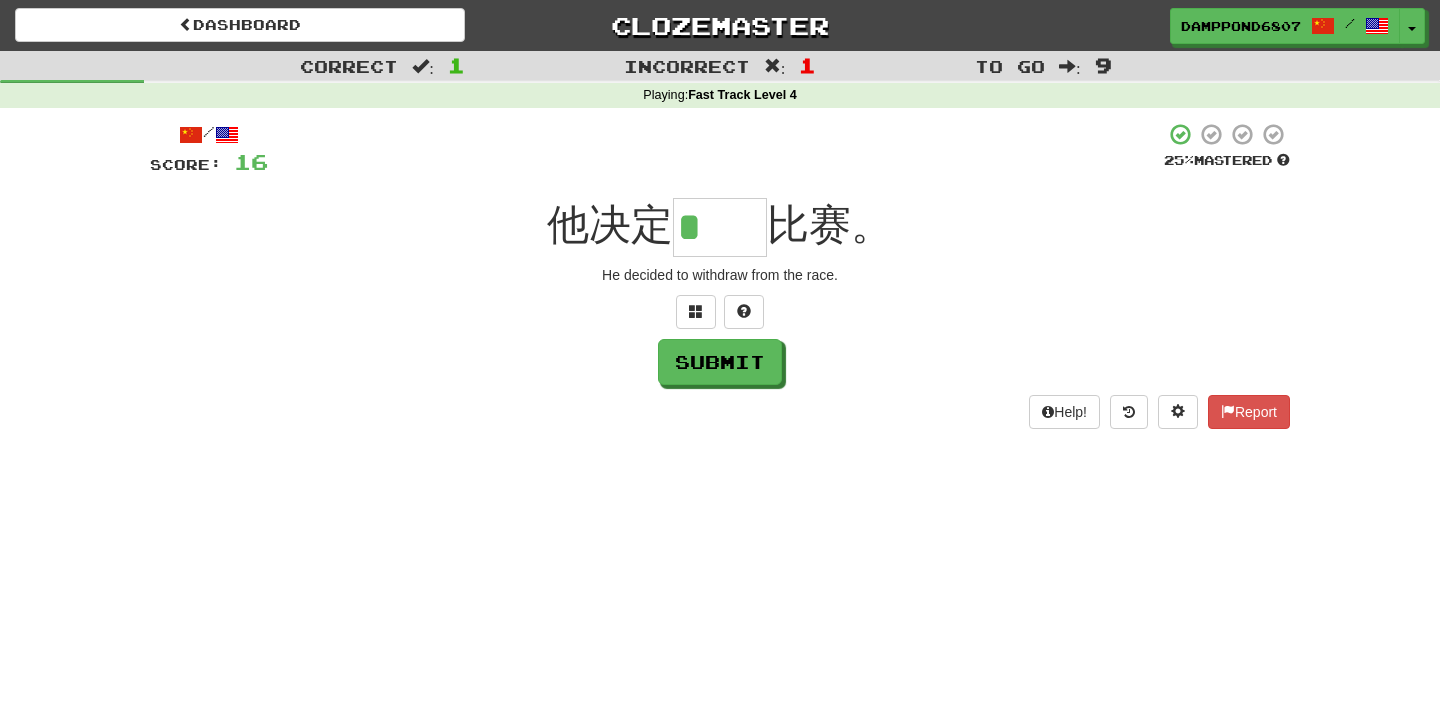 type on "**" 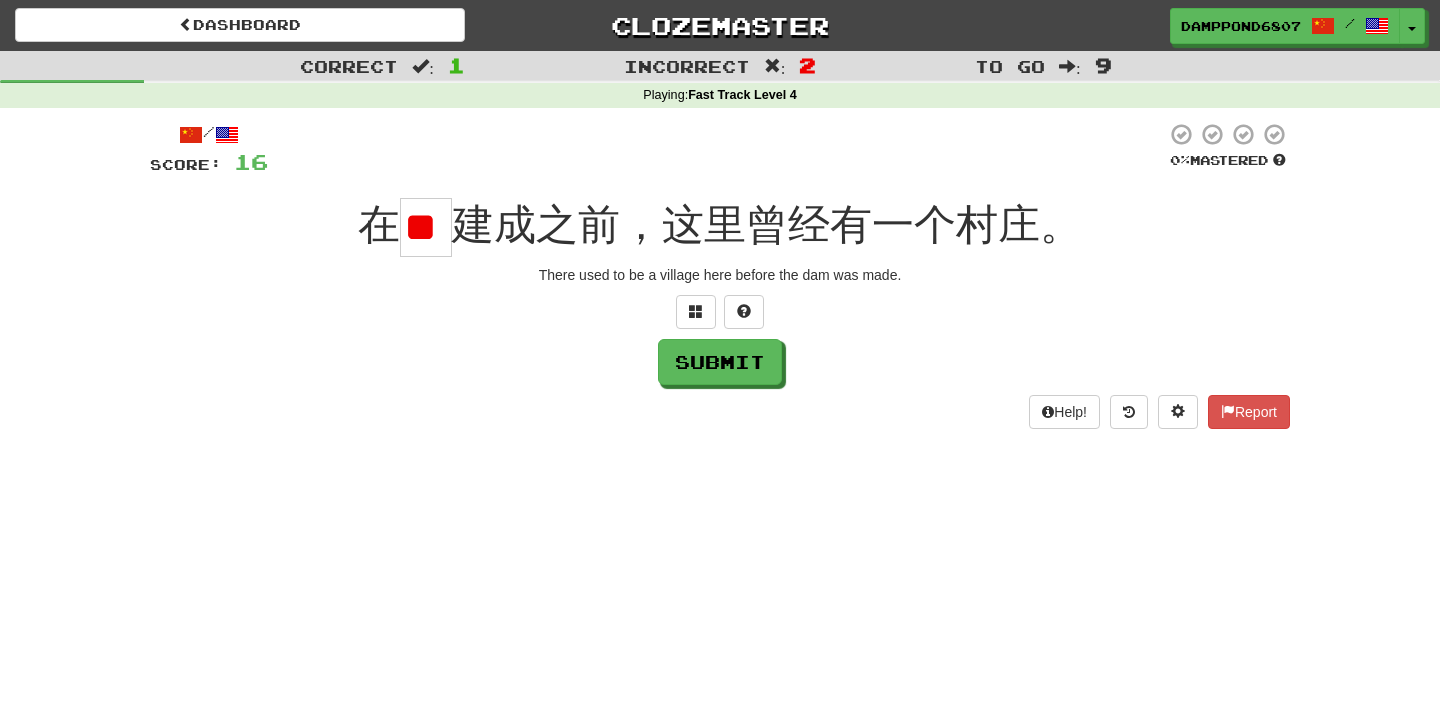 type on "*" 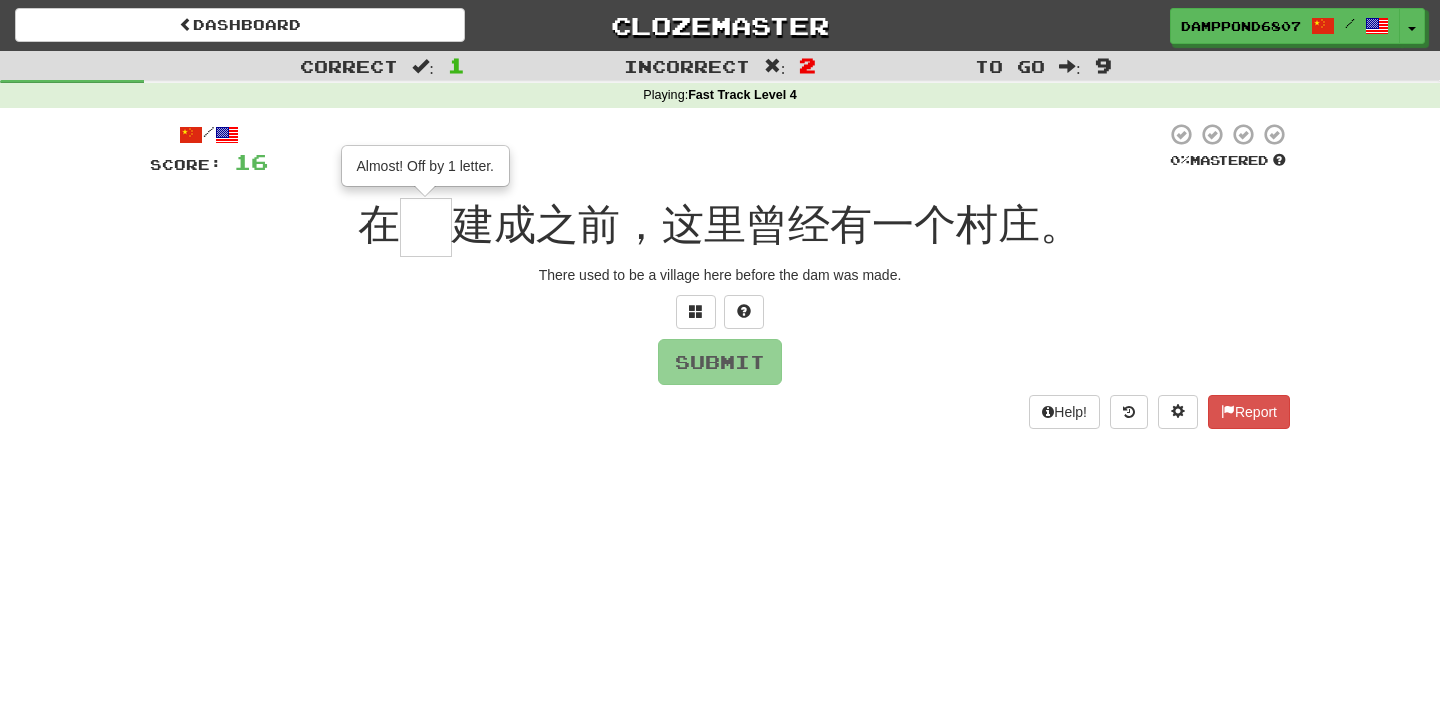 type on "*" 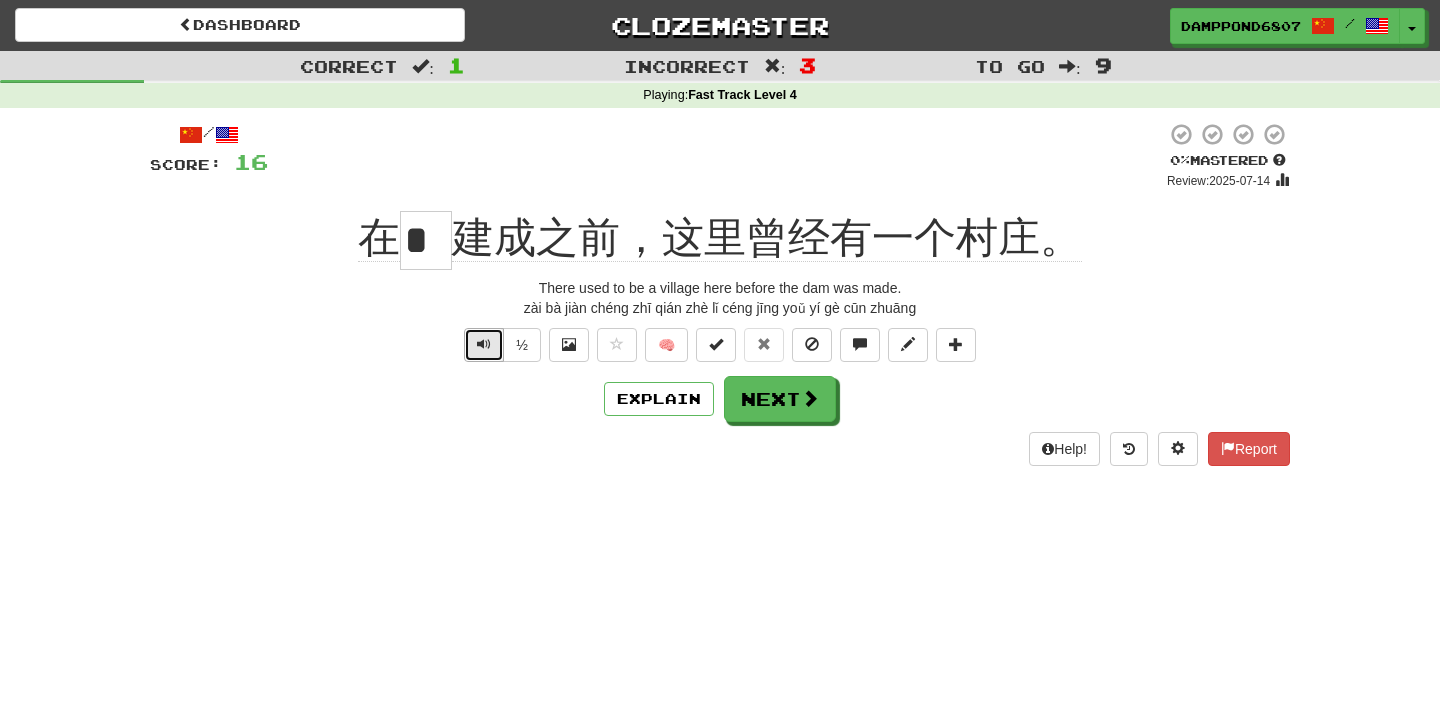 click at bounding box center [484, 345] 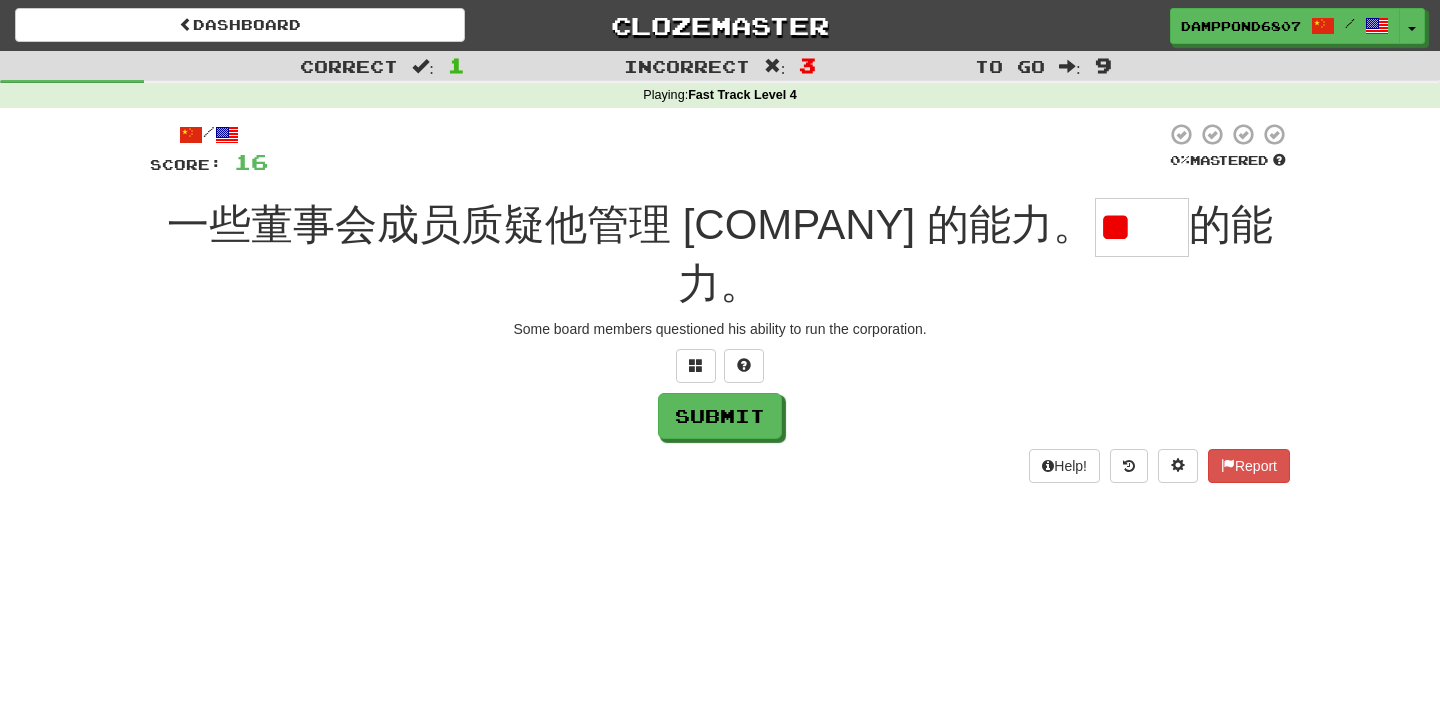scroll, scrollTop: 0, scrollLeft: 0, axis: both 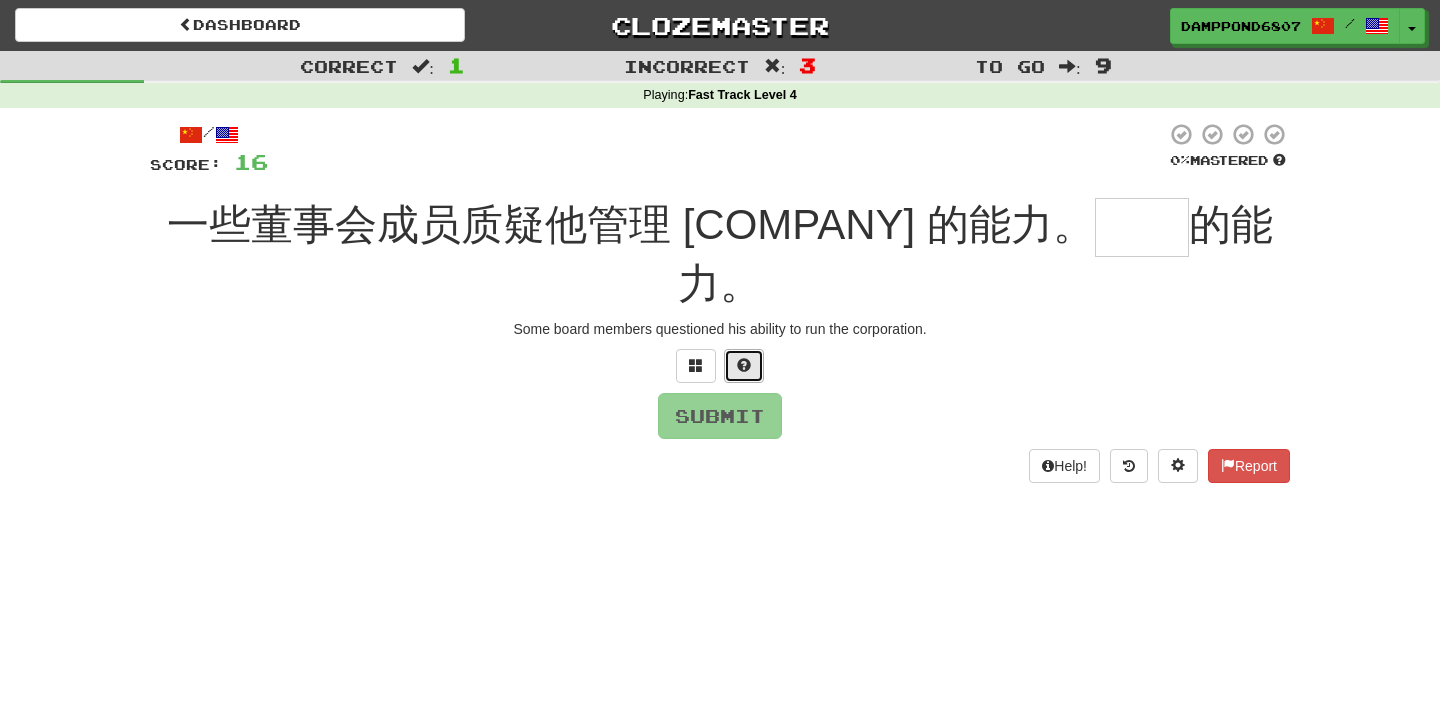 click at bounding box center (744, 366) 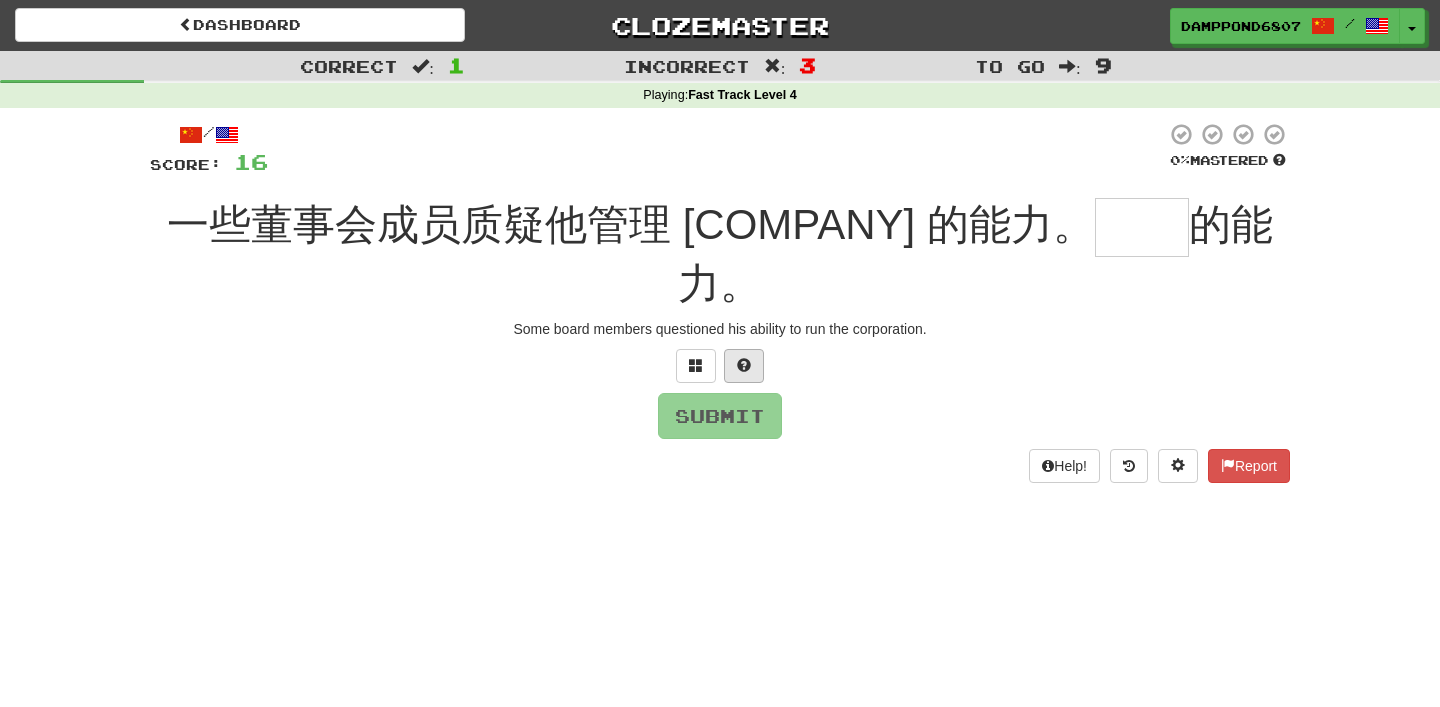 type on "*" 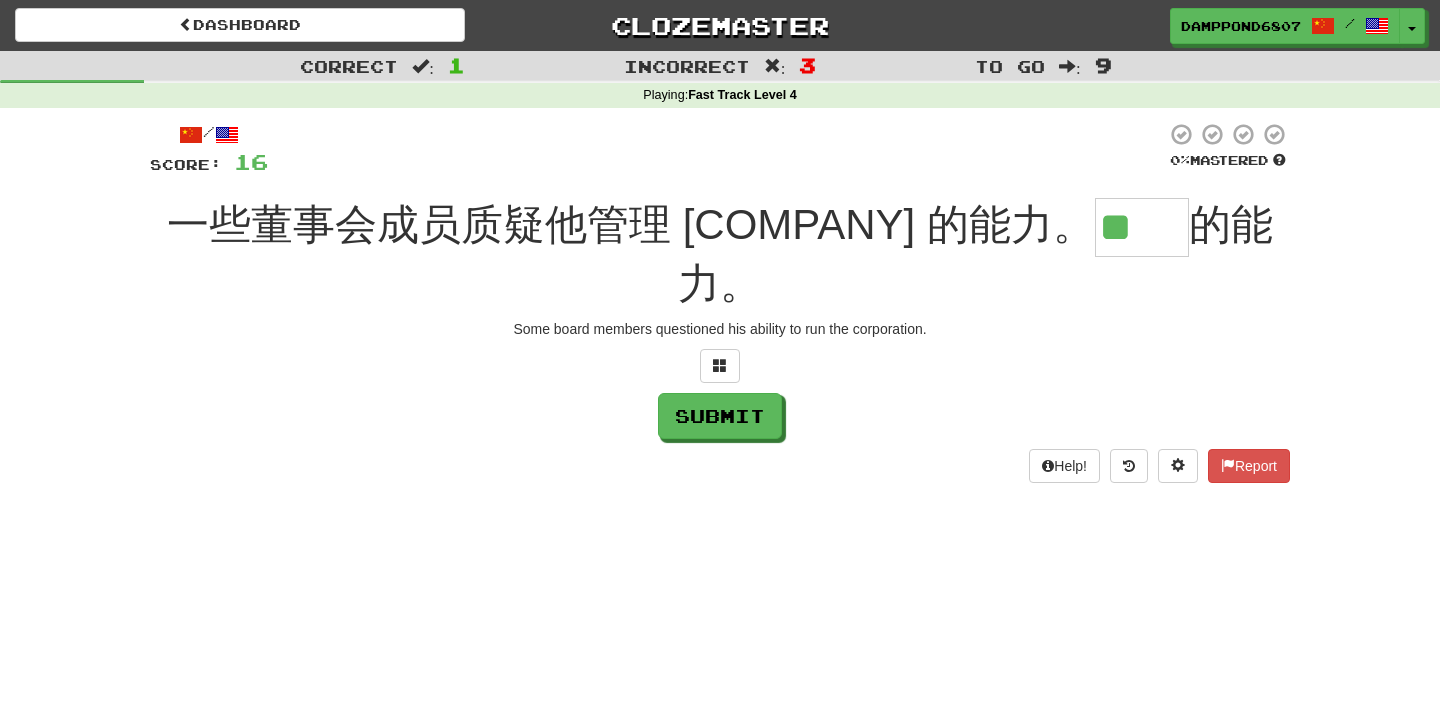 scroll, scrollTop: 0, scrollLeft: 0, axis: both 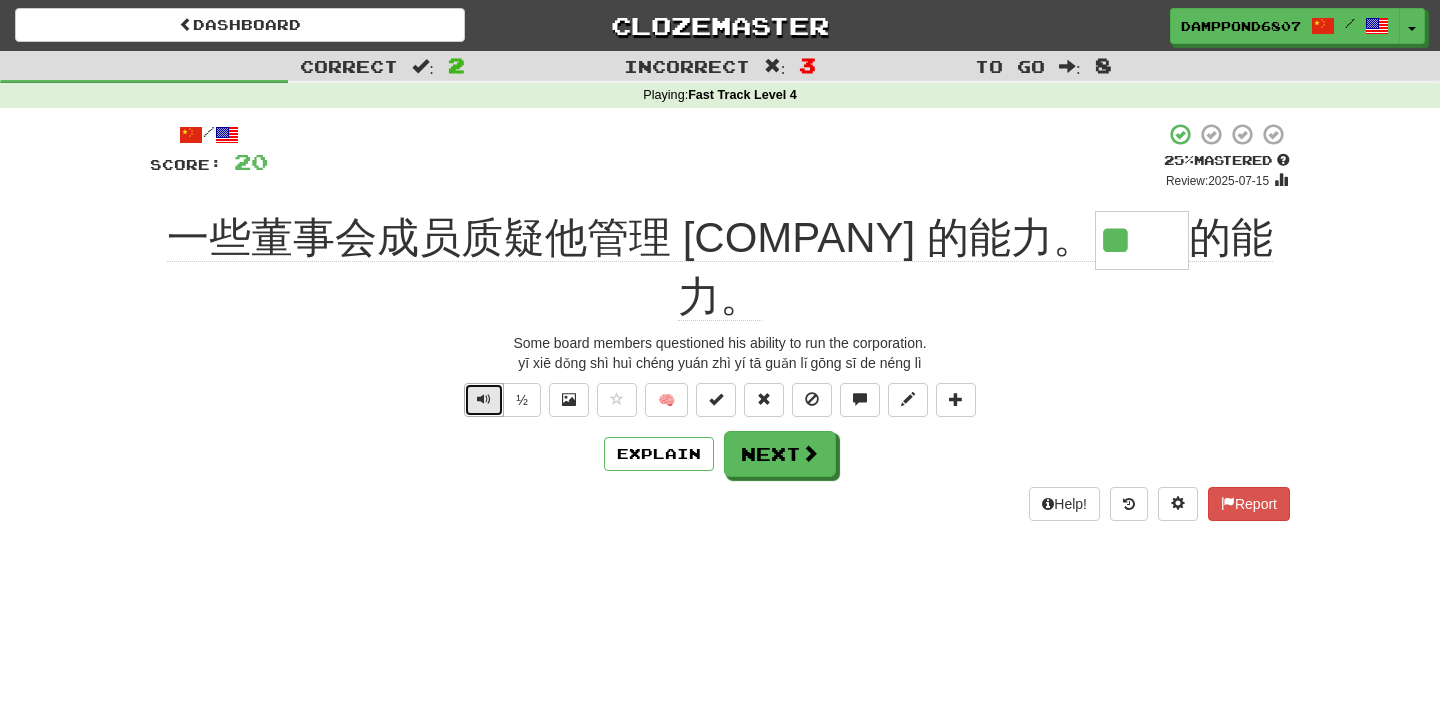 click at bounding box center (484, 400) 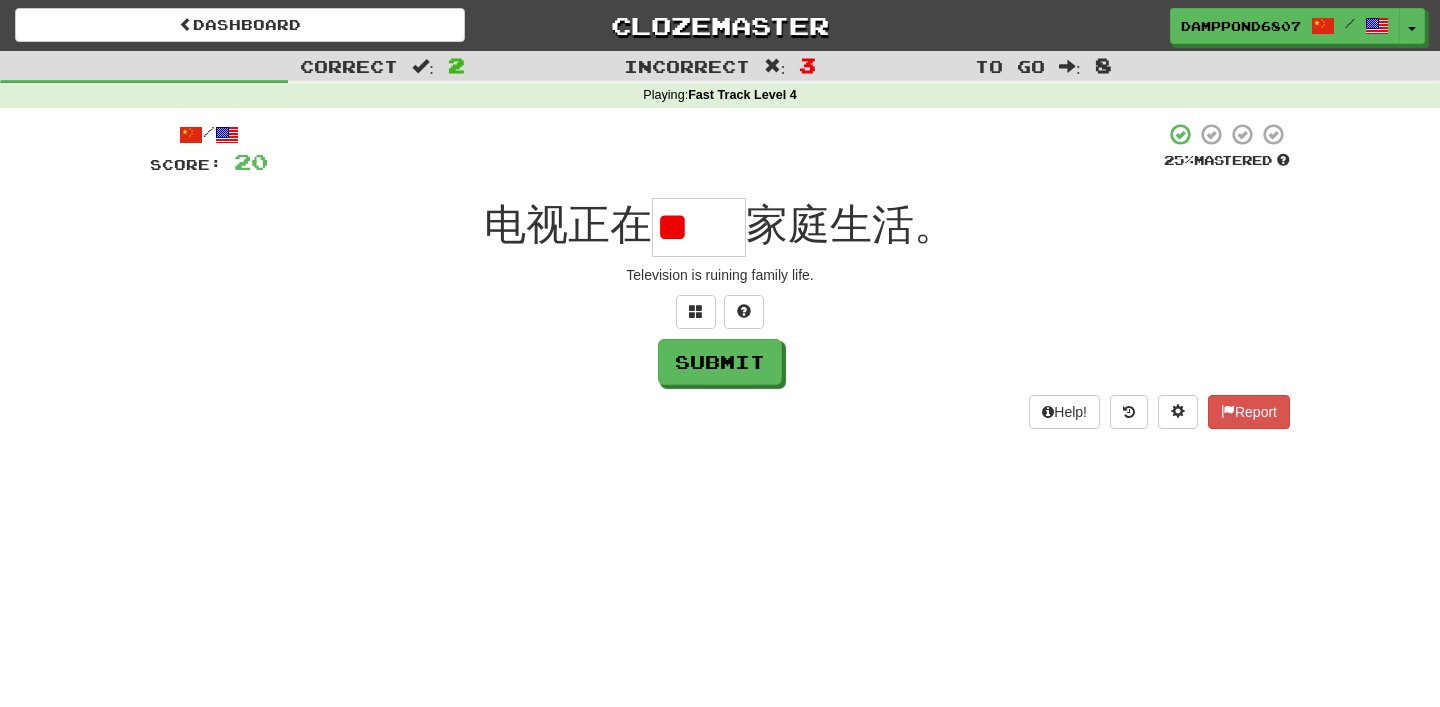 scroll, scrollTop: 0, scrollLeft: 0, axis: both 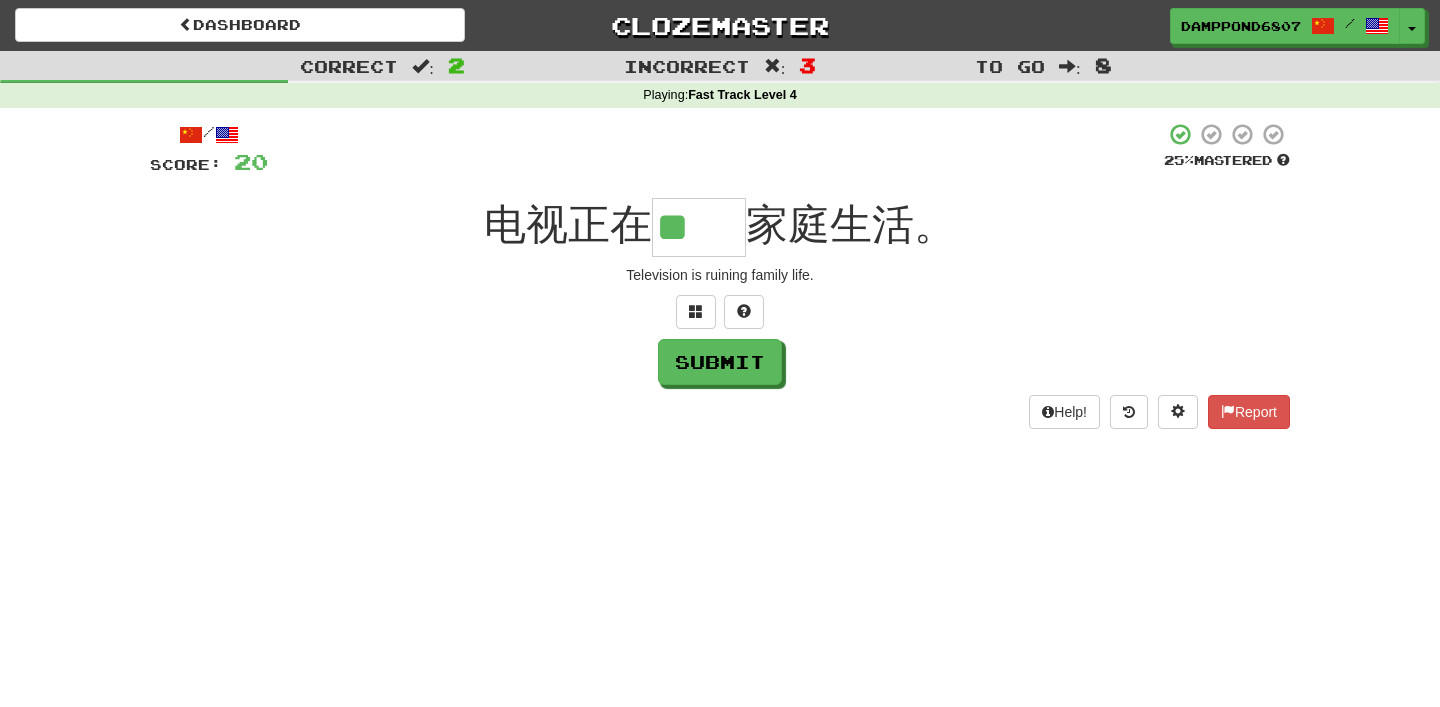 type on "**" 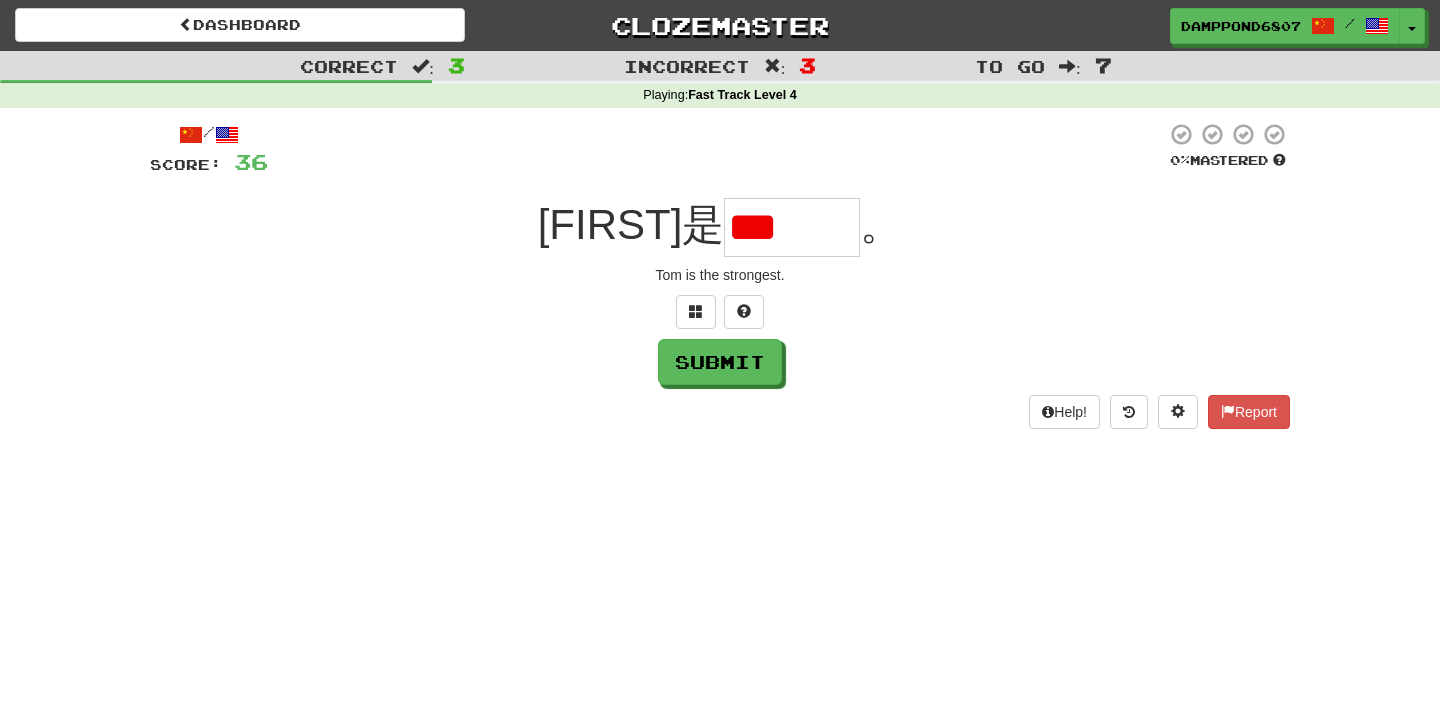 scroll, scrollTop: 0, scrollLeft: 0, axis: both 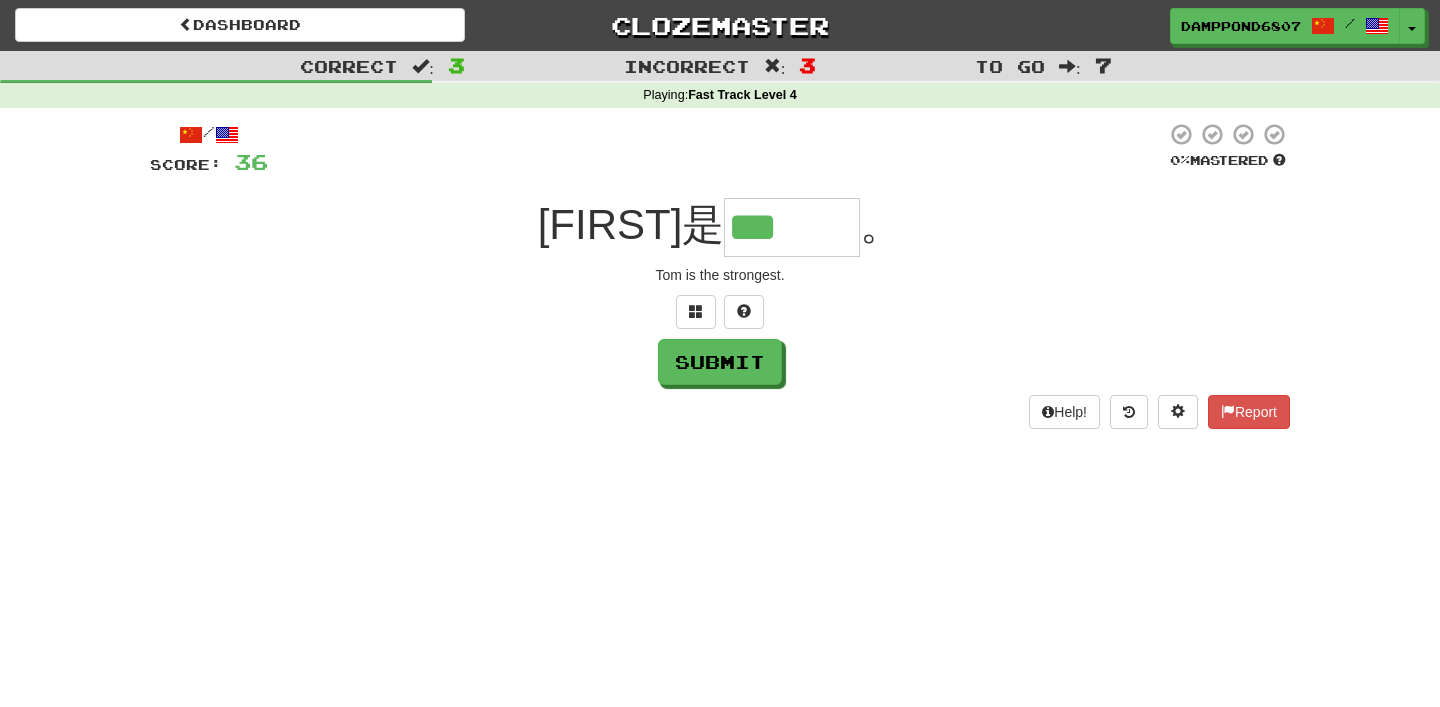 type on "***" 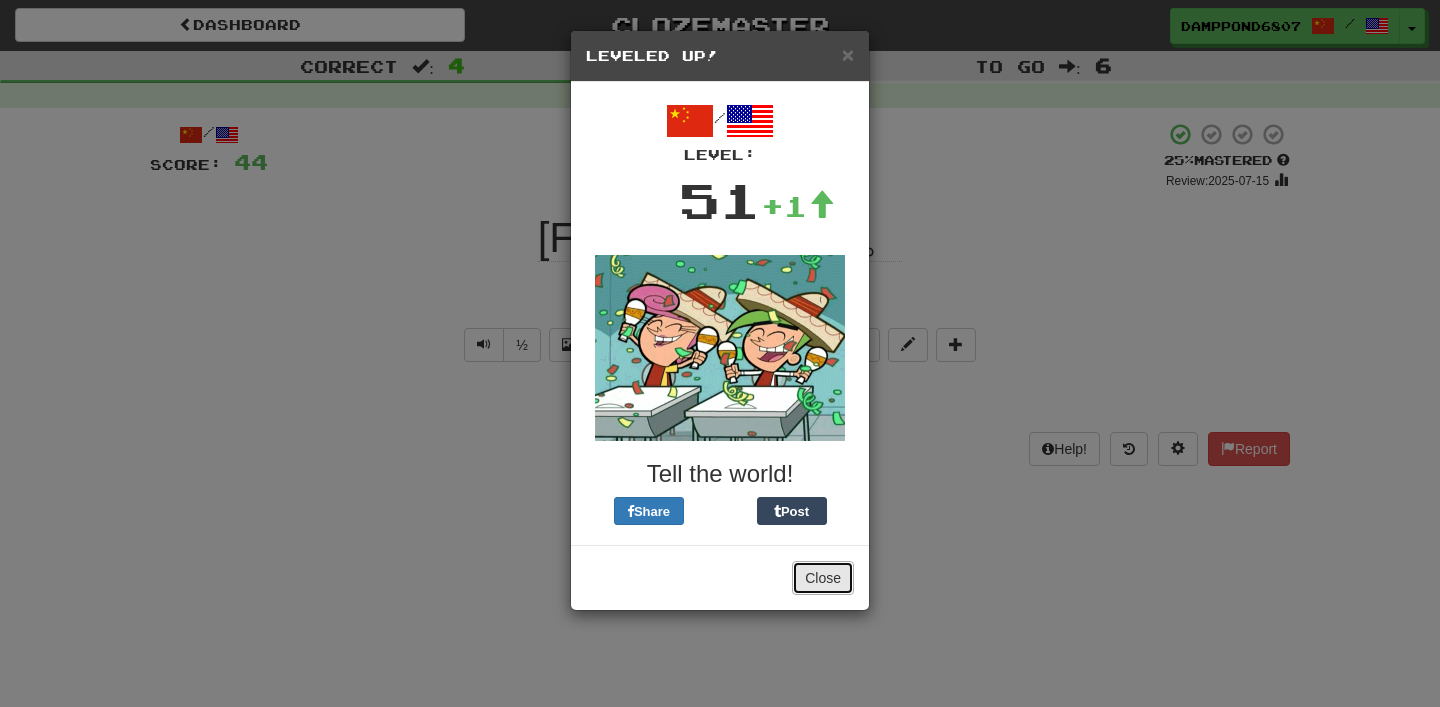 click on "Close" at bounding box center (823, 578) 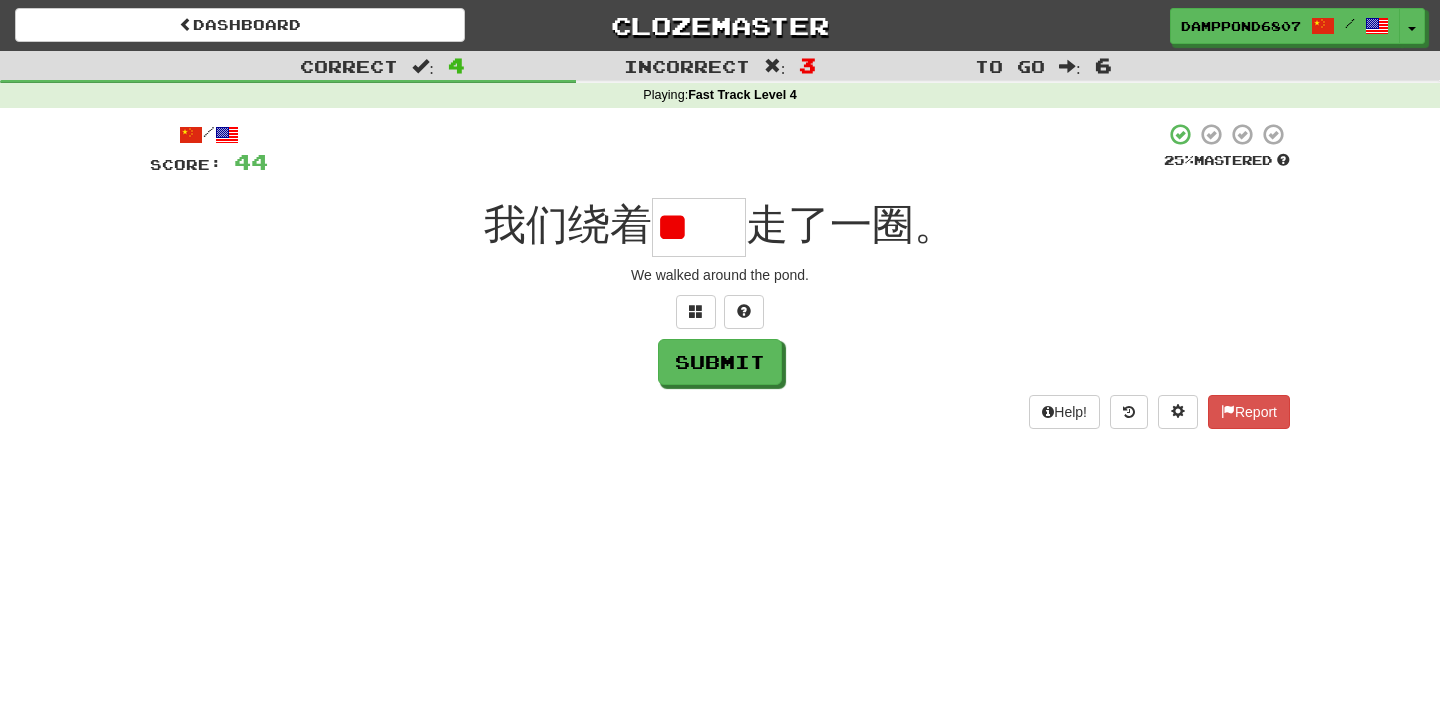 scroll, scrollTop: 0, scrollLeft: 0, axis: both 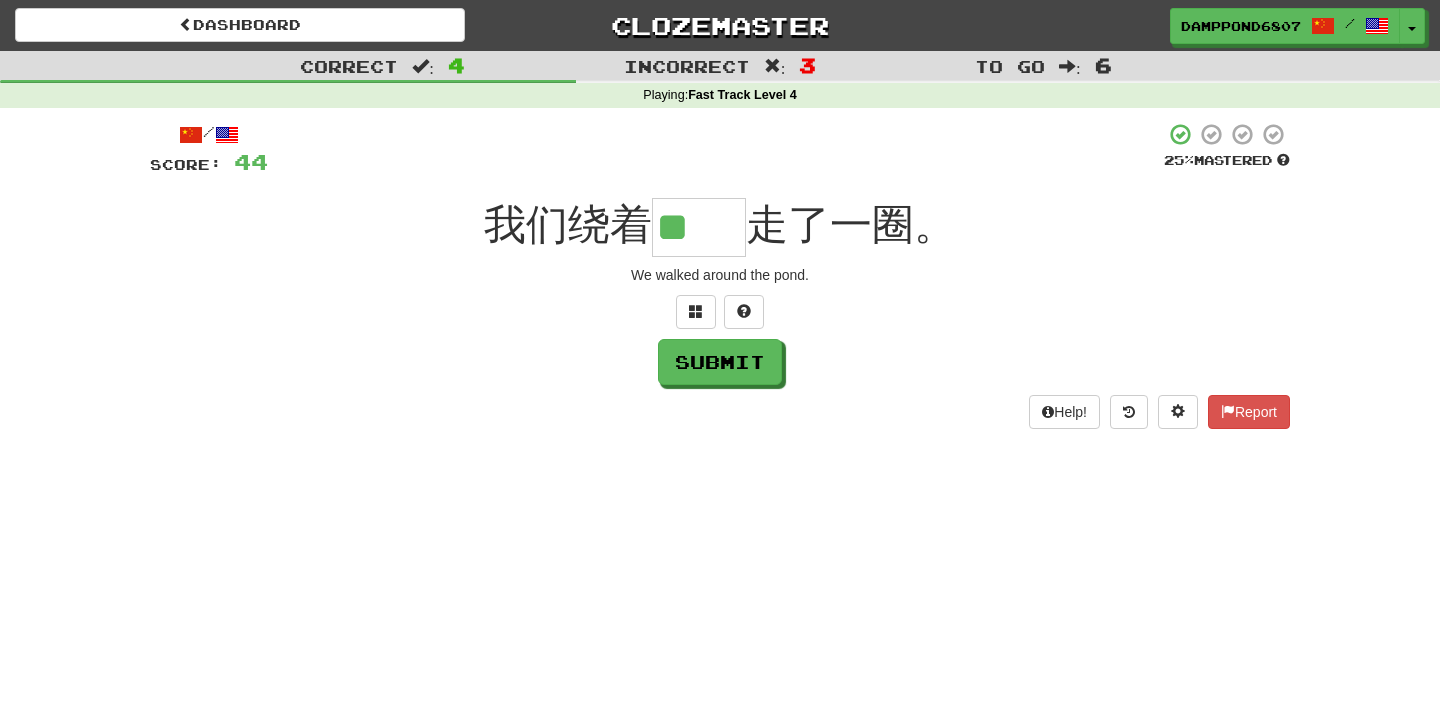 type on "**" 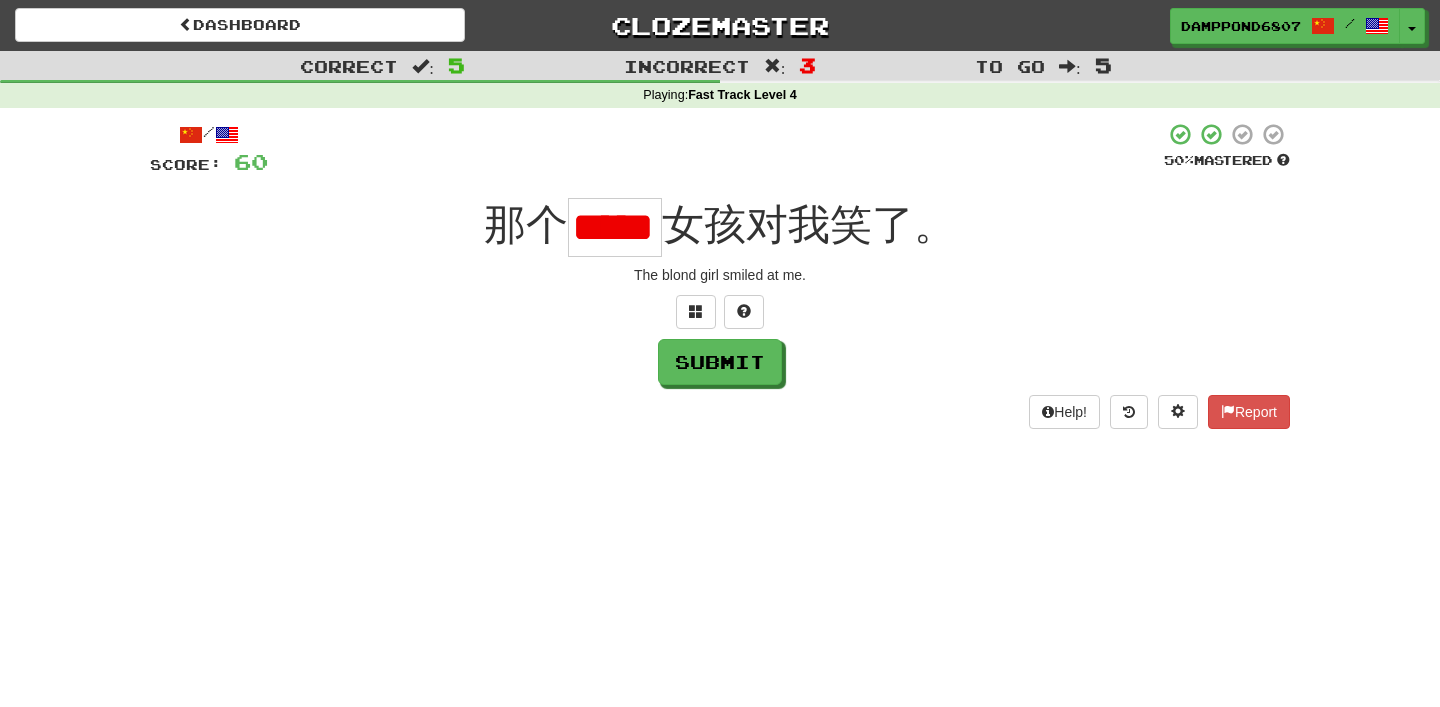 scroll, scrollTop: 0, scrollLeft: 30, axis: horizontal 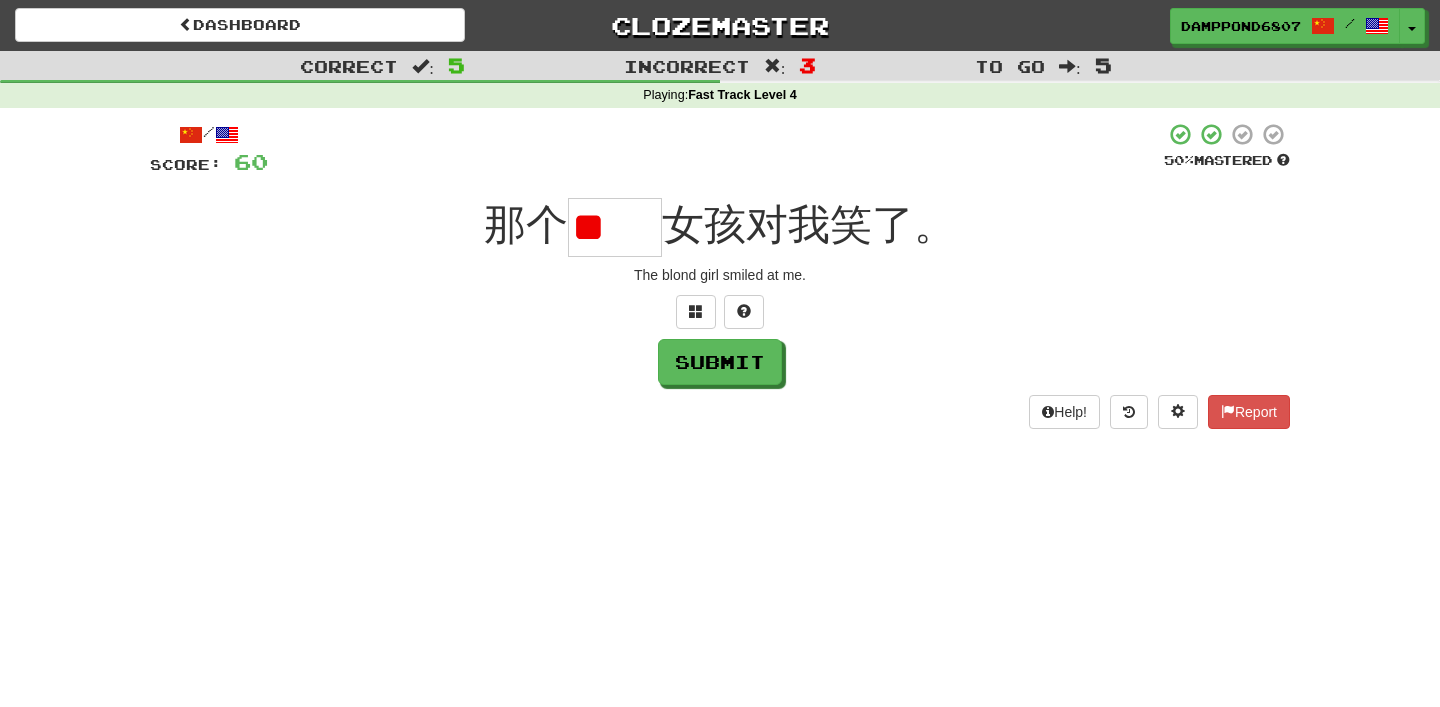 type on "*" 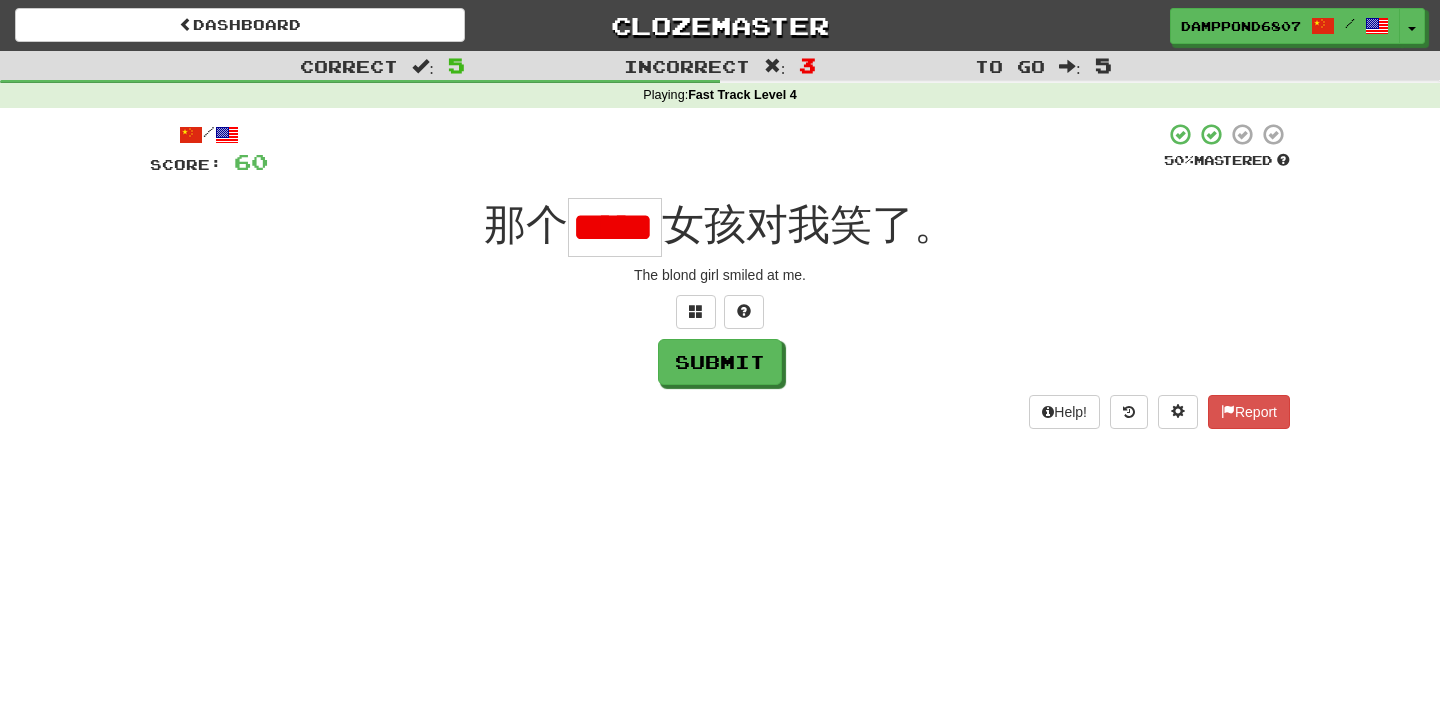 scroll, scrollTop: 0, scrollLeft: 0, axis: both 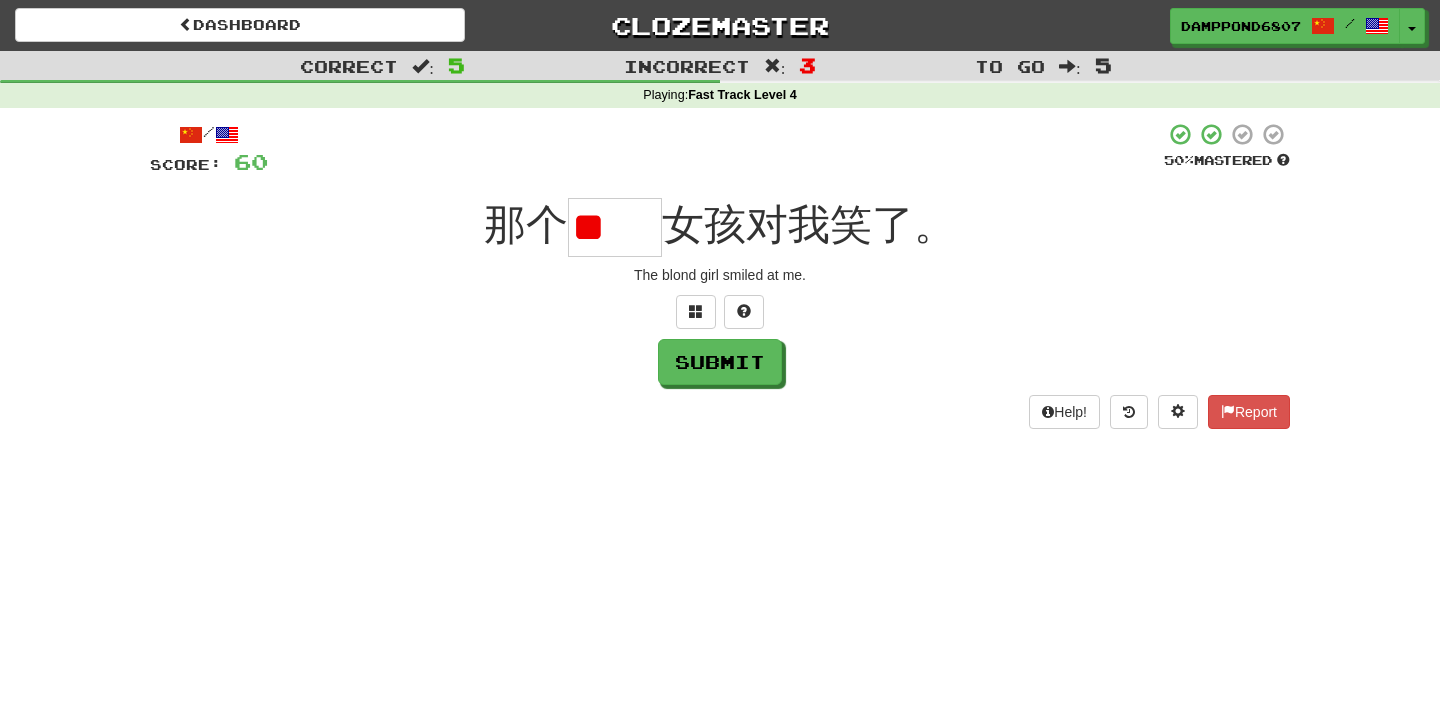 type on "*" 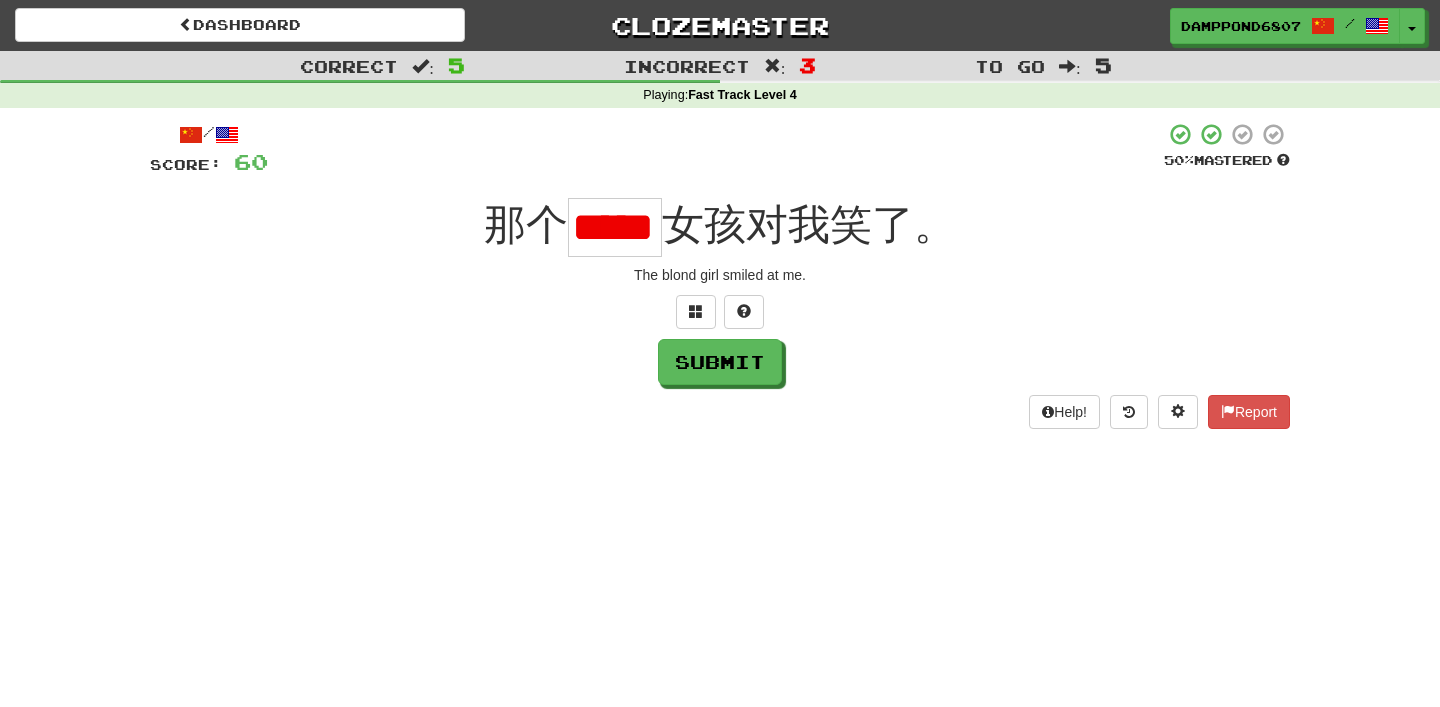 scroll, scrollTop: 0, scrollLeft: 0, axis: both 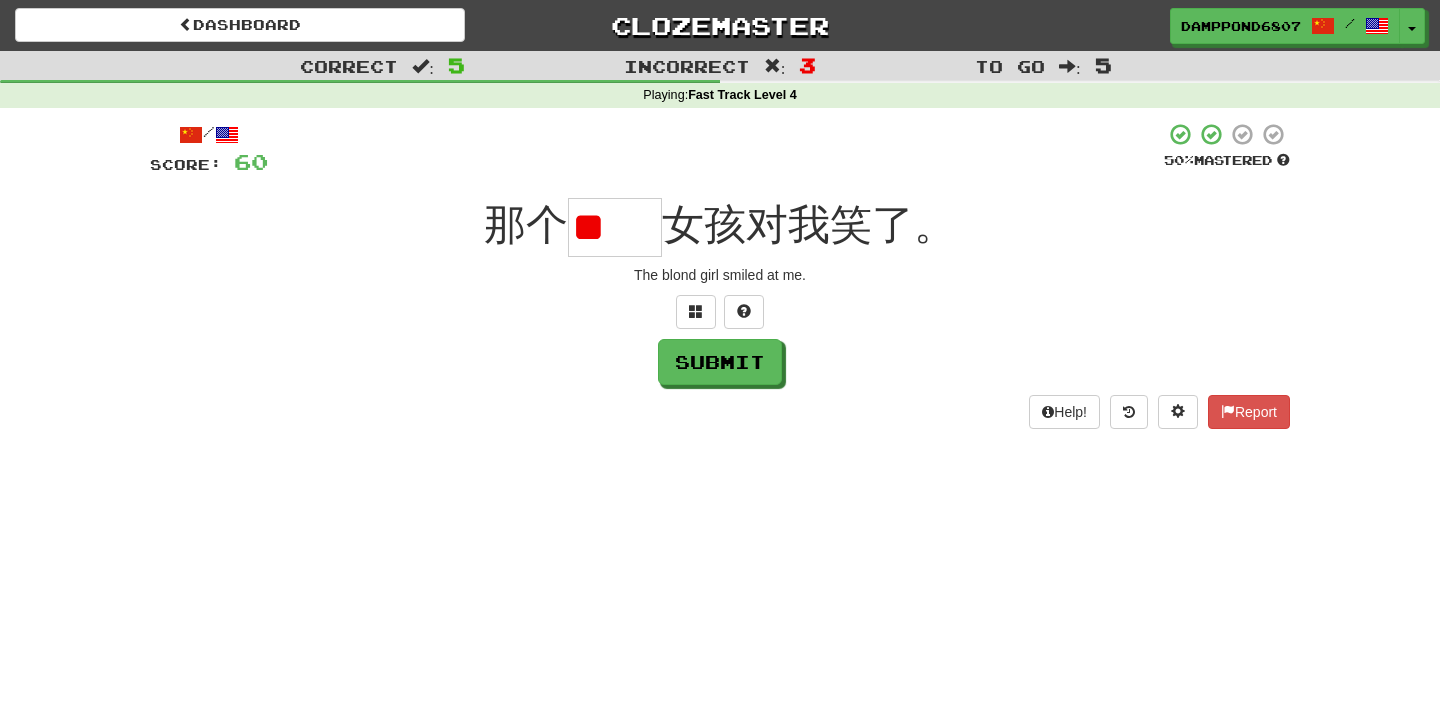 type on "*" 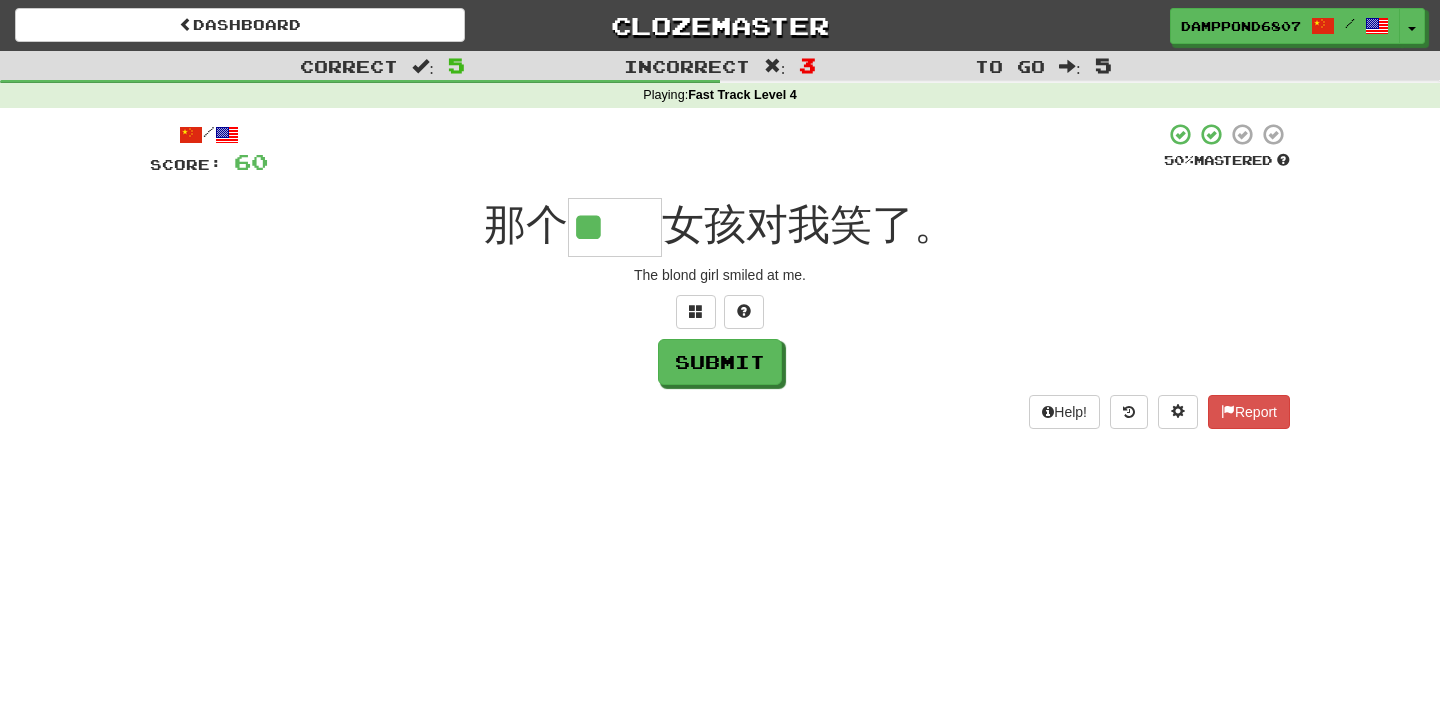 type on "**" 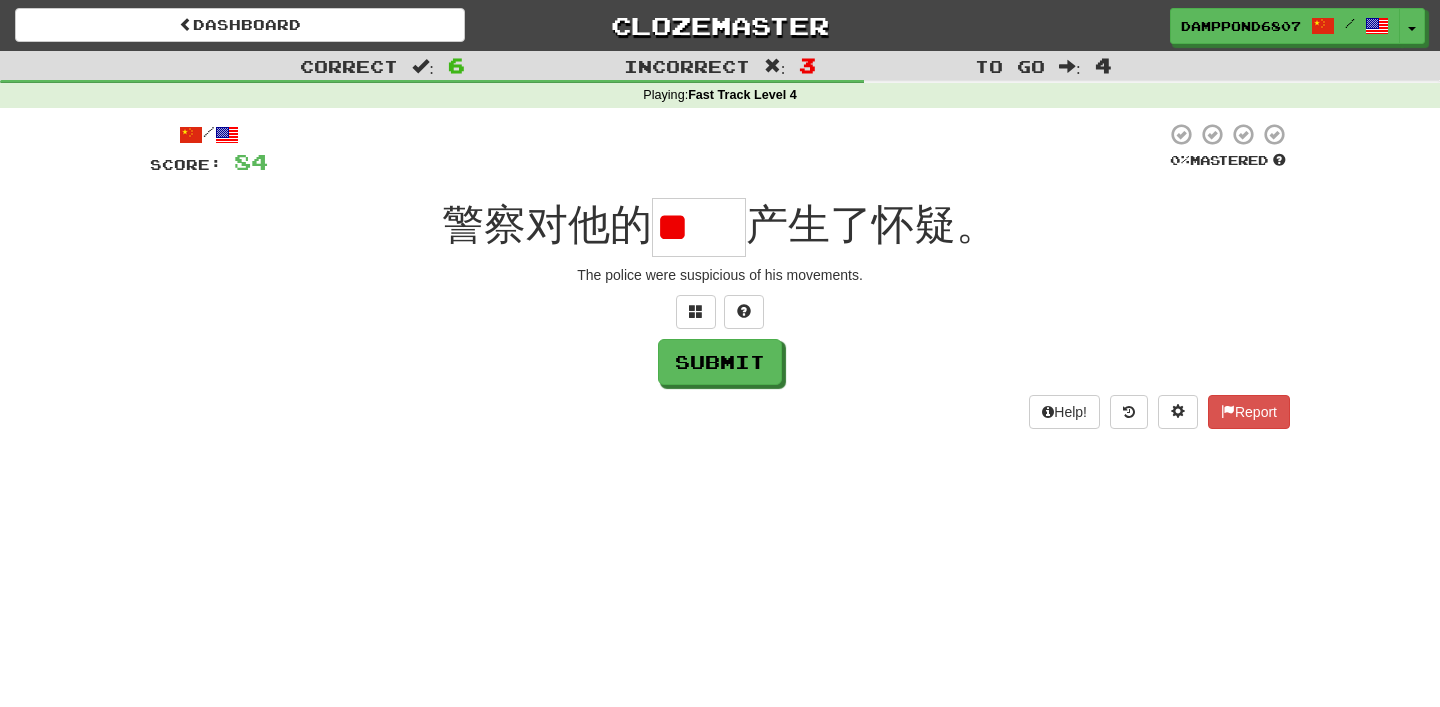 scroll, scrollTop: 0, scrollLeft: 0, axis: both 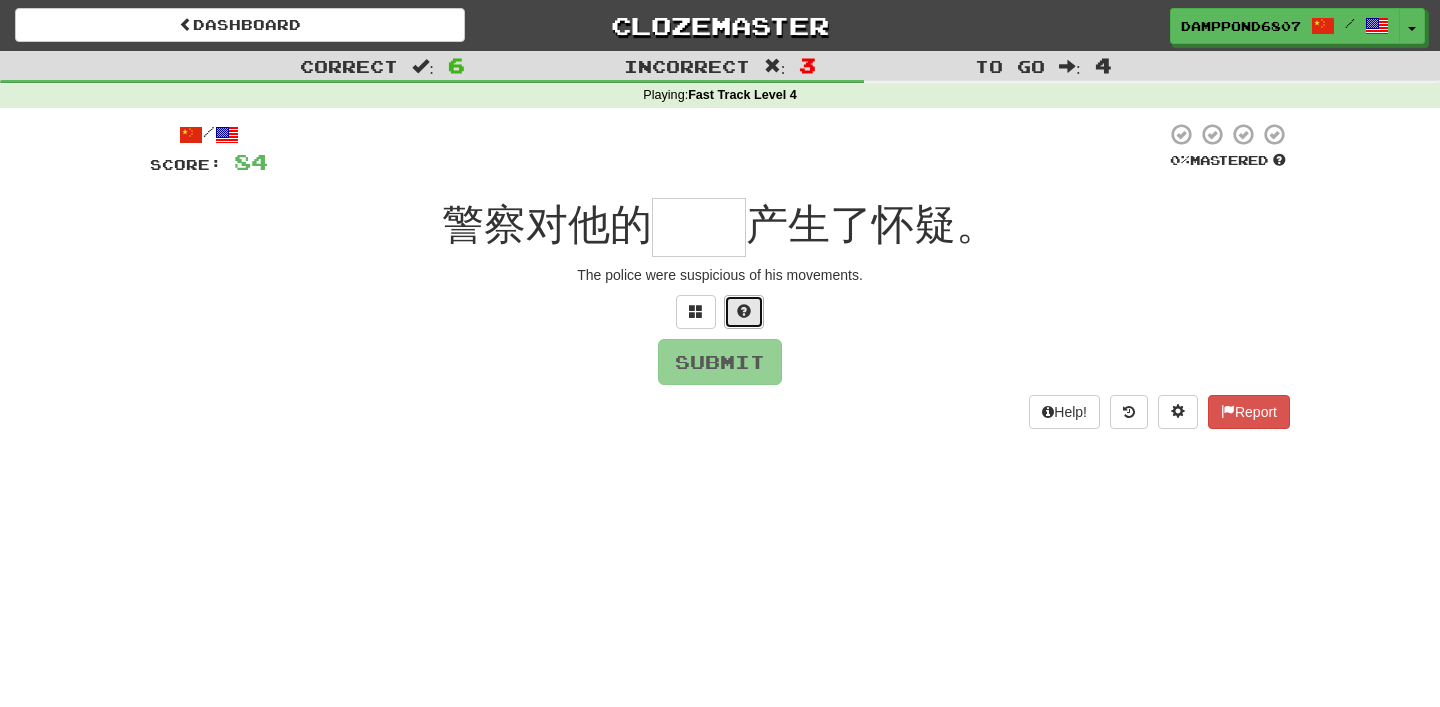 click at bounding box center (744, 312) 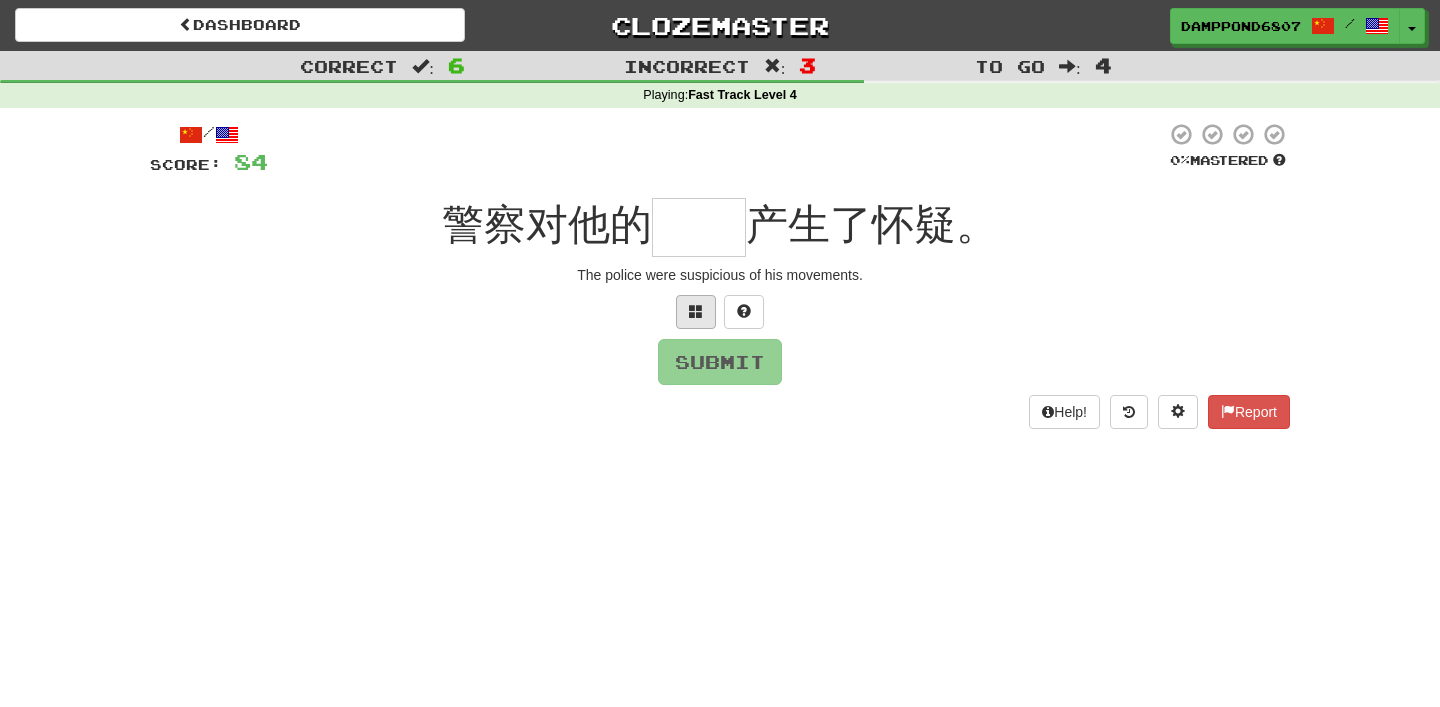 type on "*" 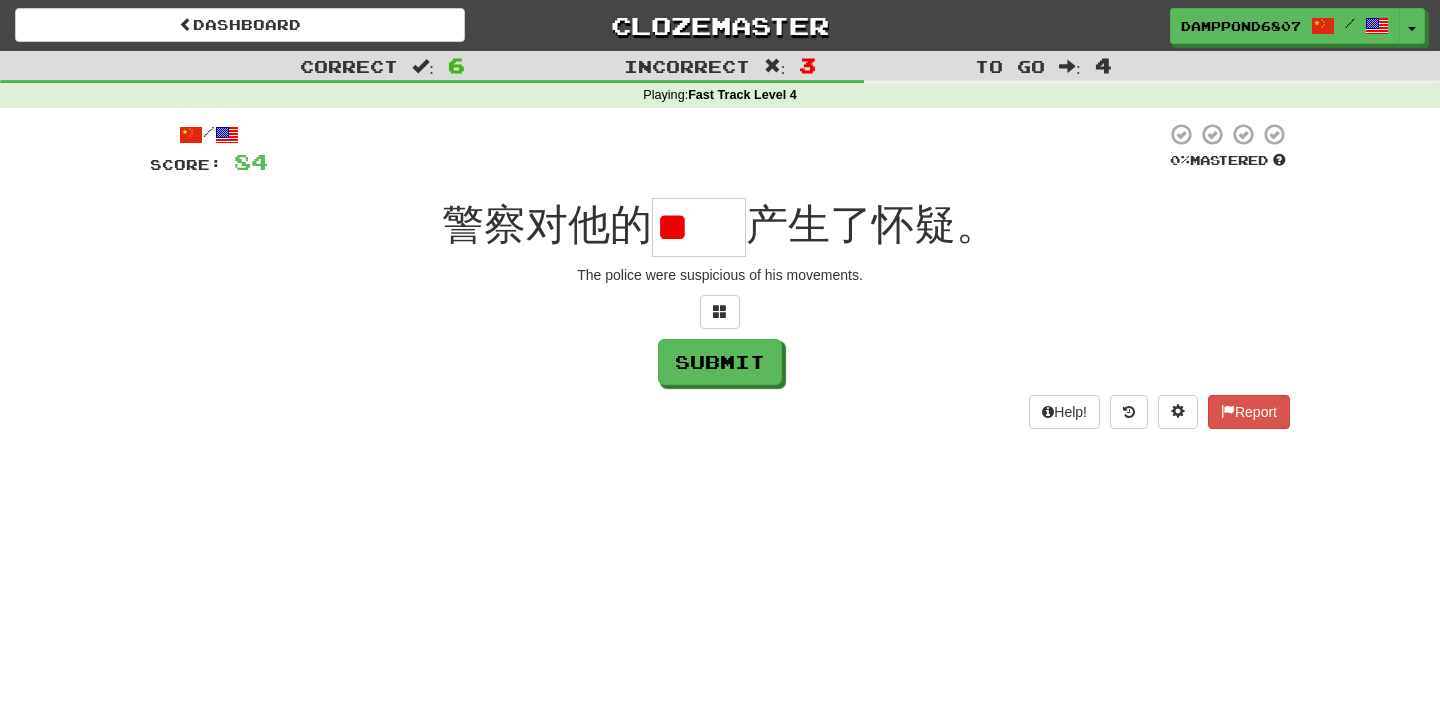 scroll, scrollTop: 0, scrollLeft: 0, axis: both 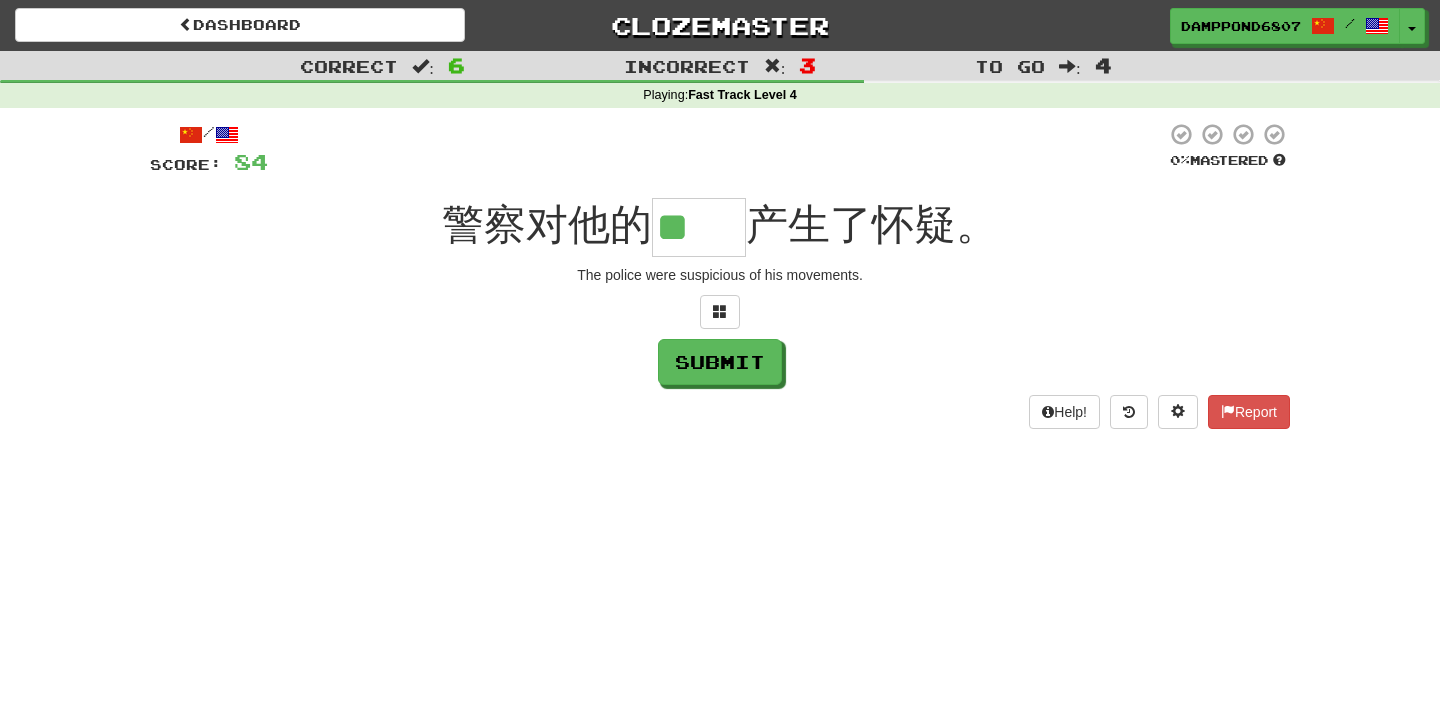 type on "**" 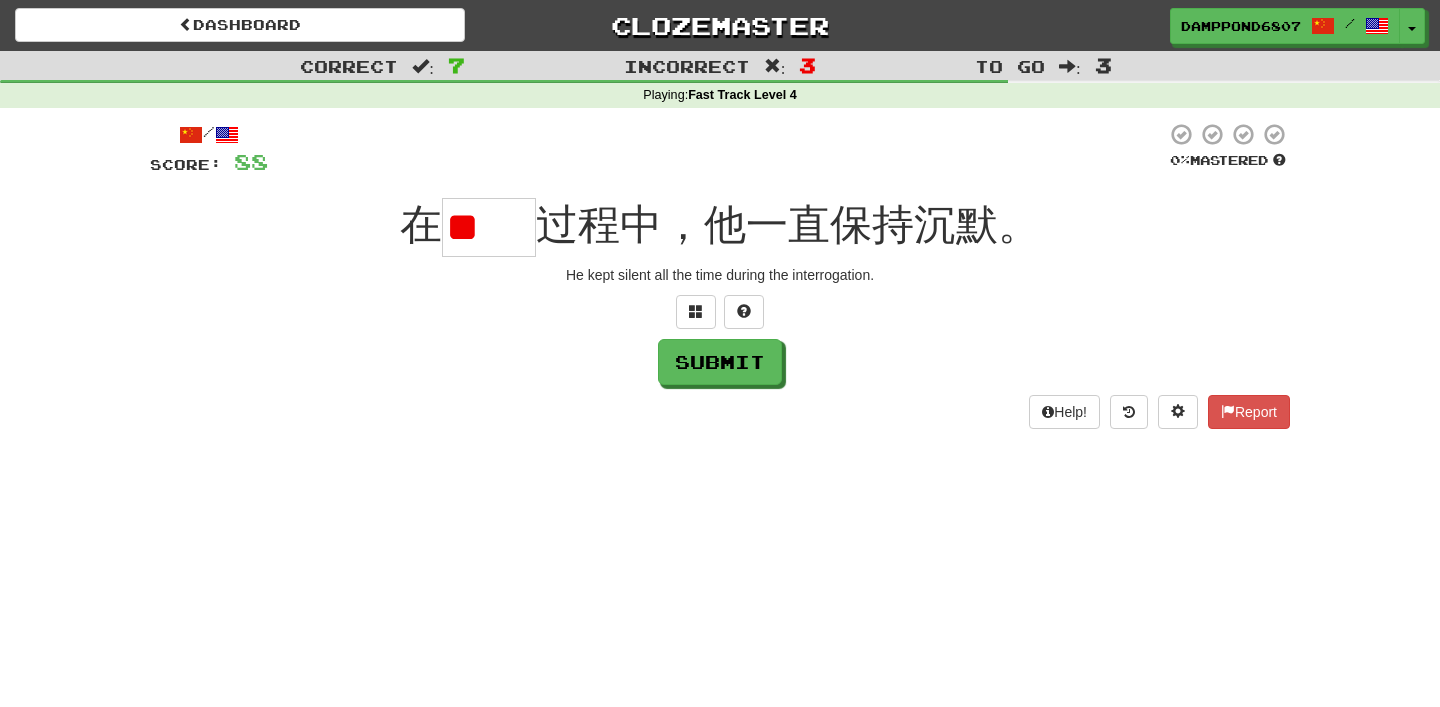 scroll, scrollTop: 0, scrollLeft: 0, axis: both 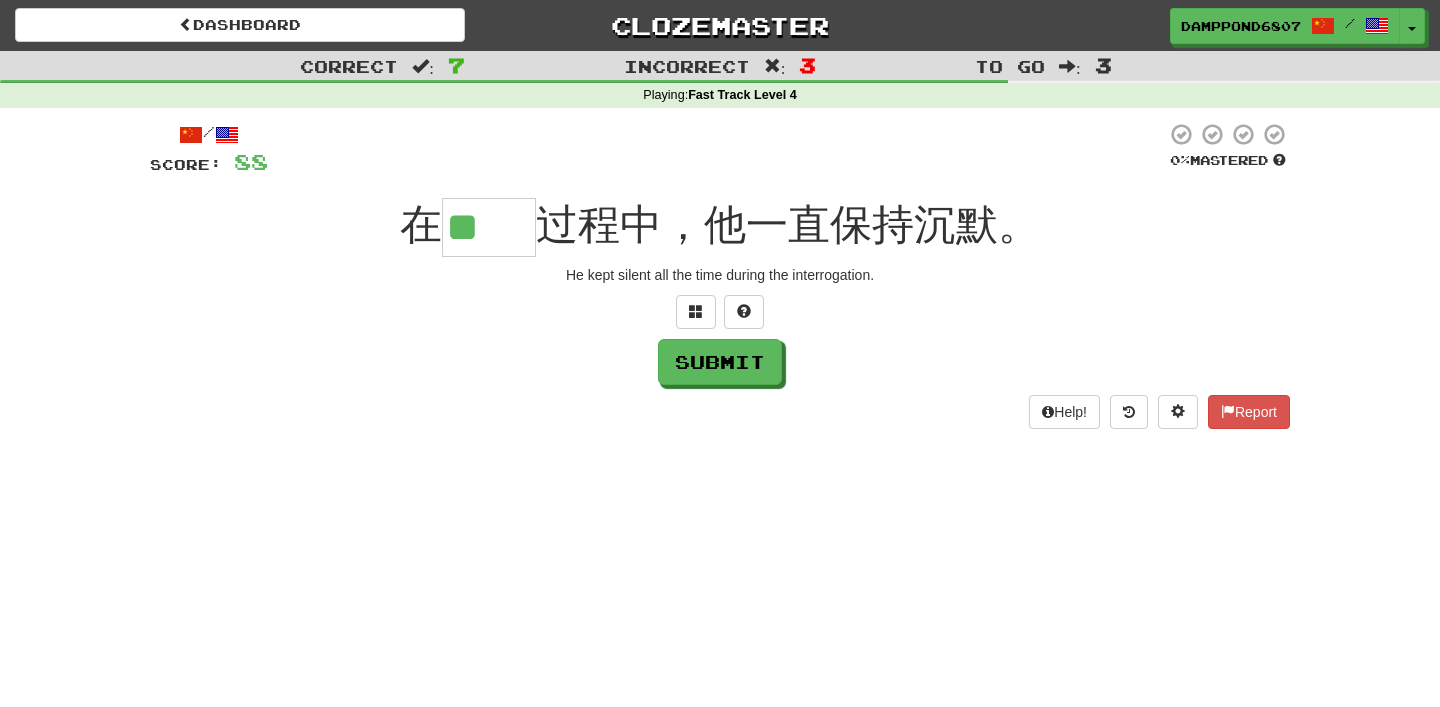 type on "**" 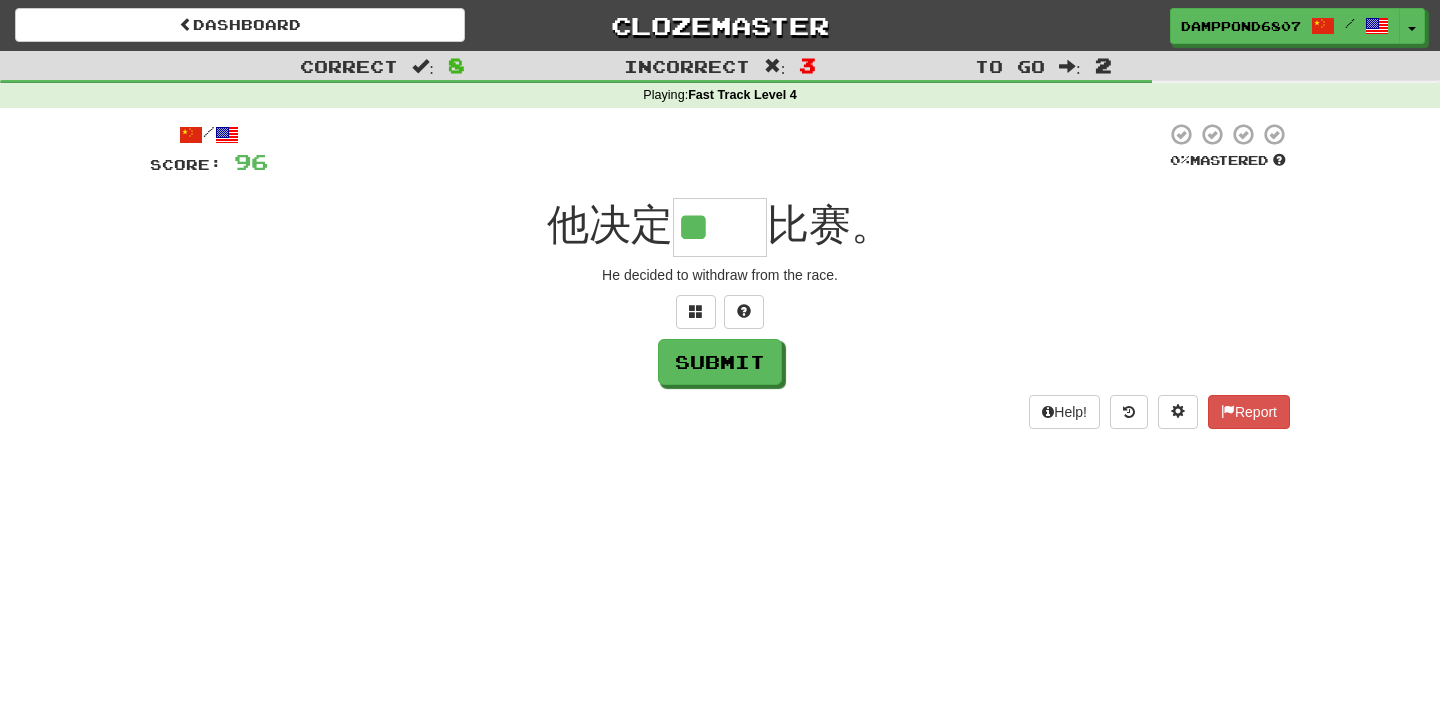scroll, scrollTop: 0, scrollLeft: 0, axis: both 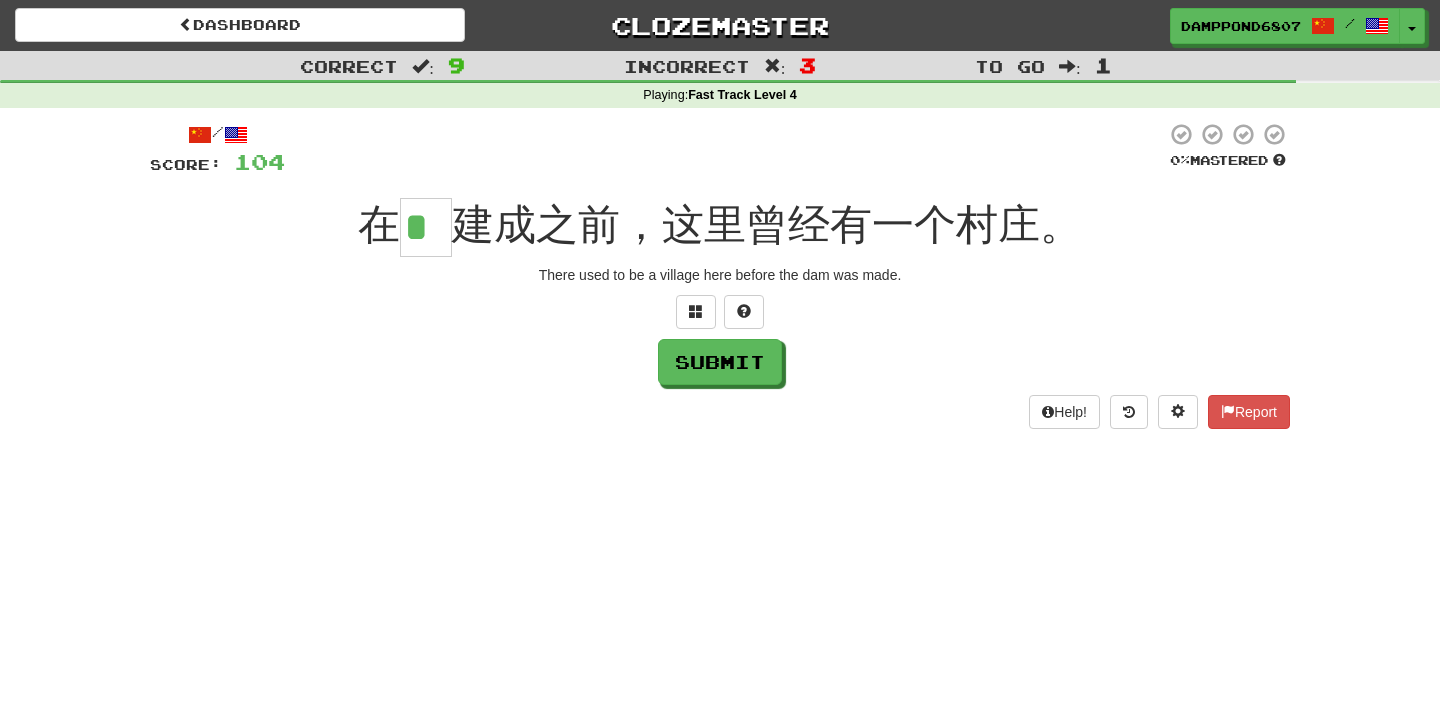 type on "*" 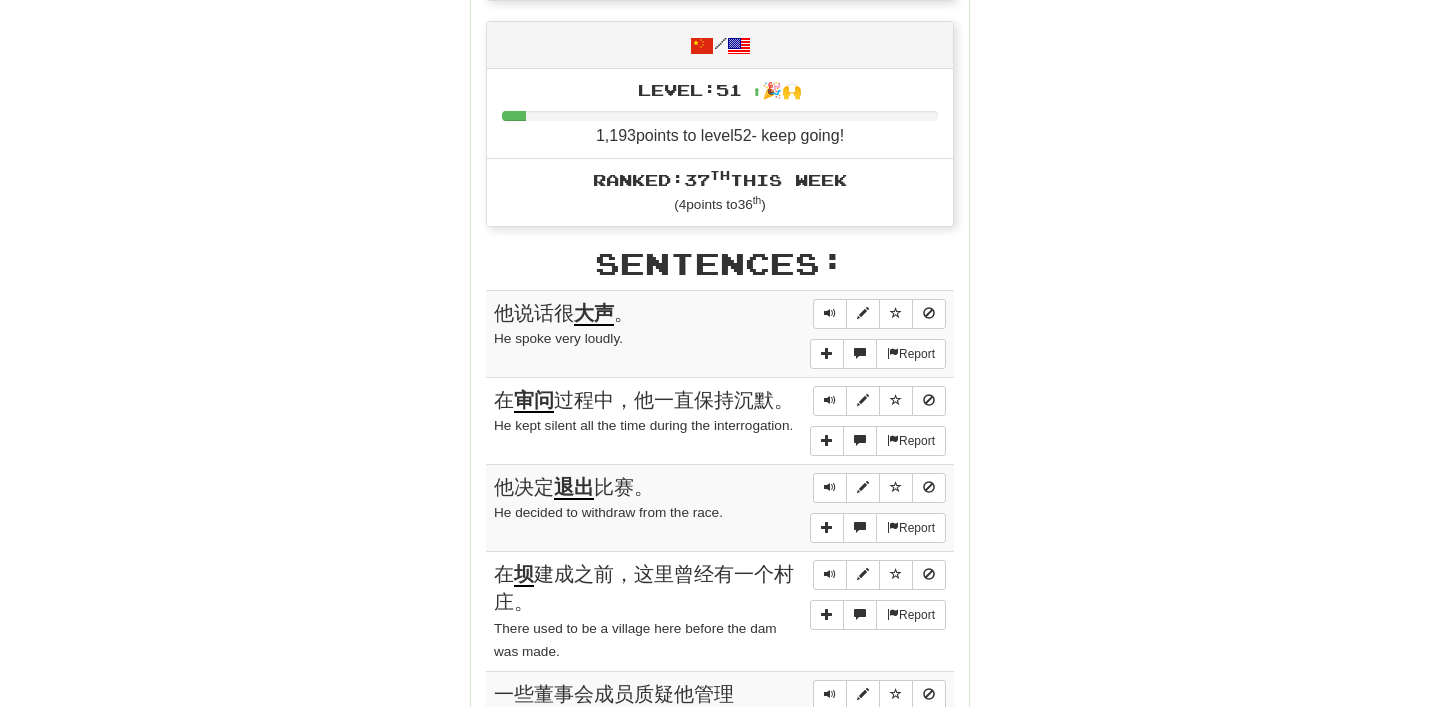 scroll, scrollTop: 0, scrollLeft: 0, axis: both 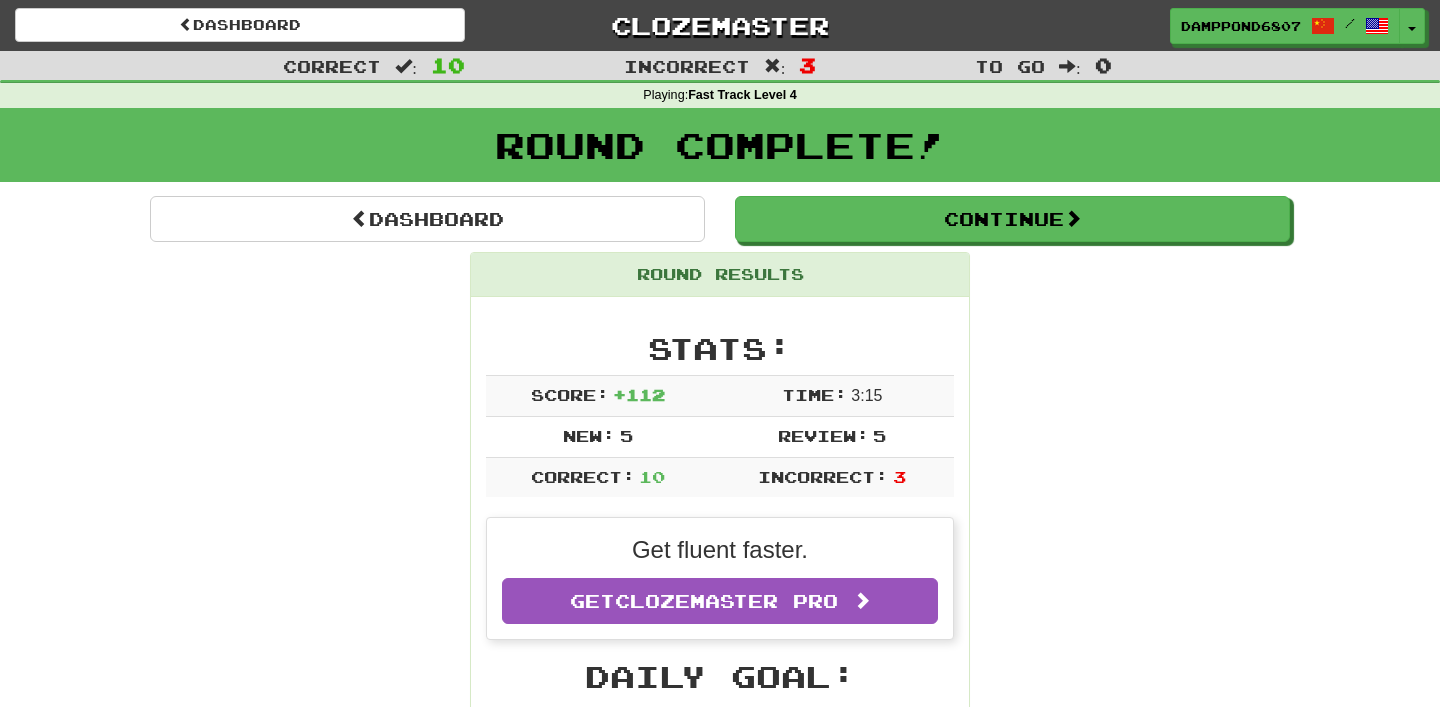 click on "Round Complete!" at bounding box center [720, 145] 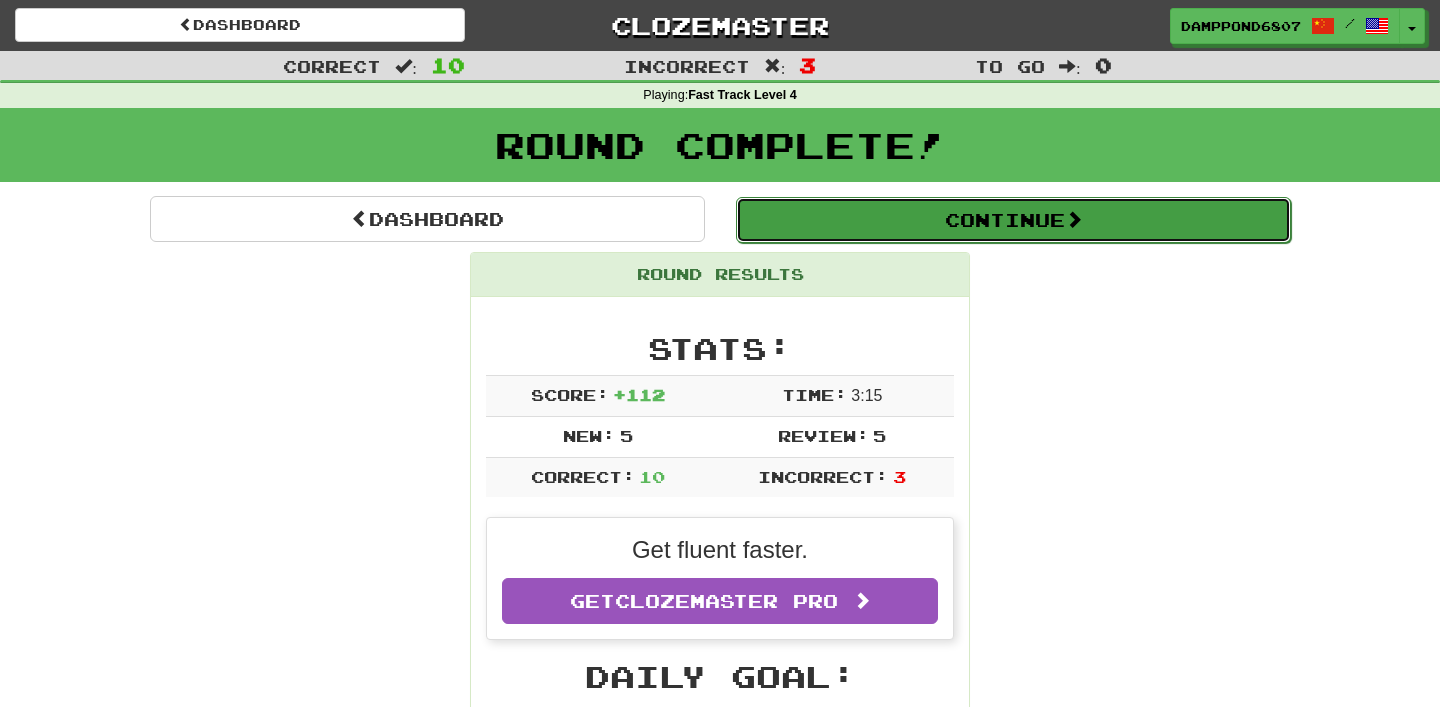 click on "Continue" at bounding box center (1013, 220) 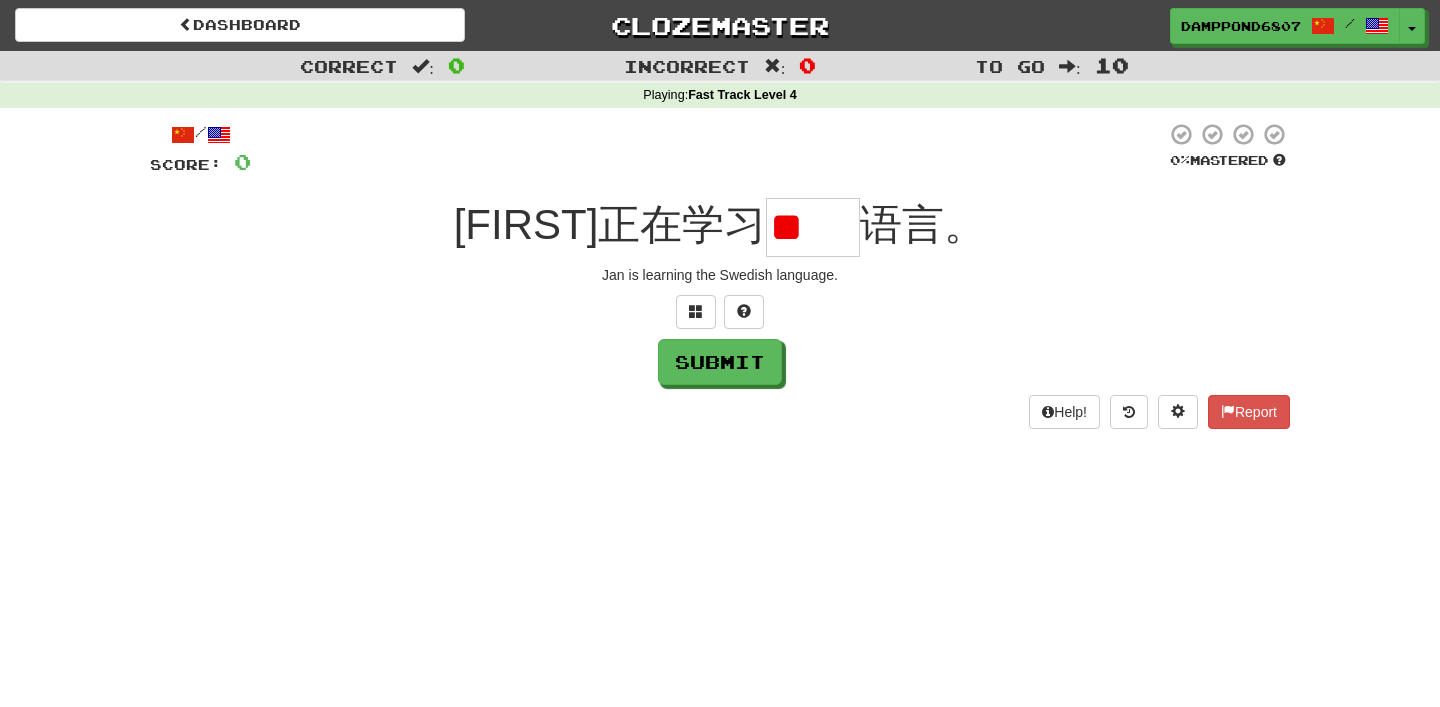 scroll, scrollTop: 0, scrollLeft: 0, axis: both 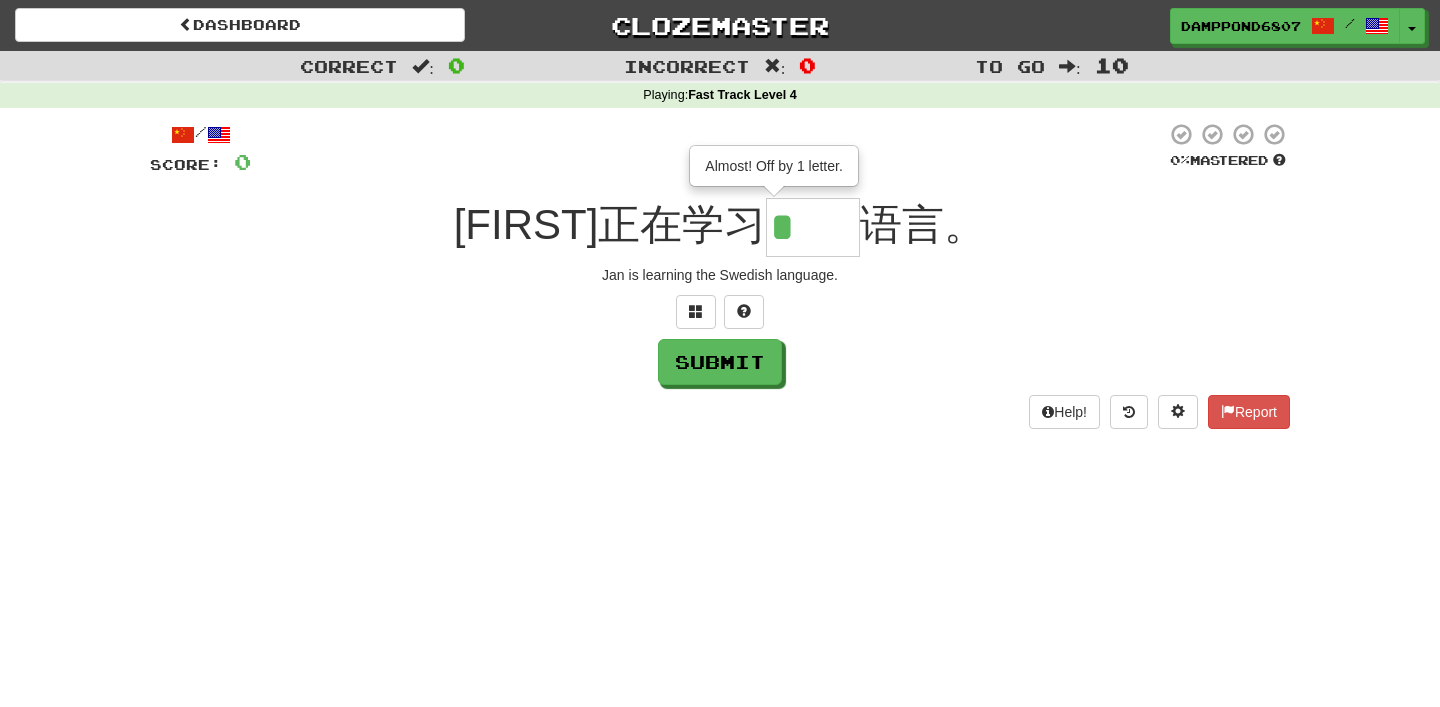 type on "**" 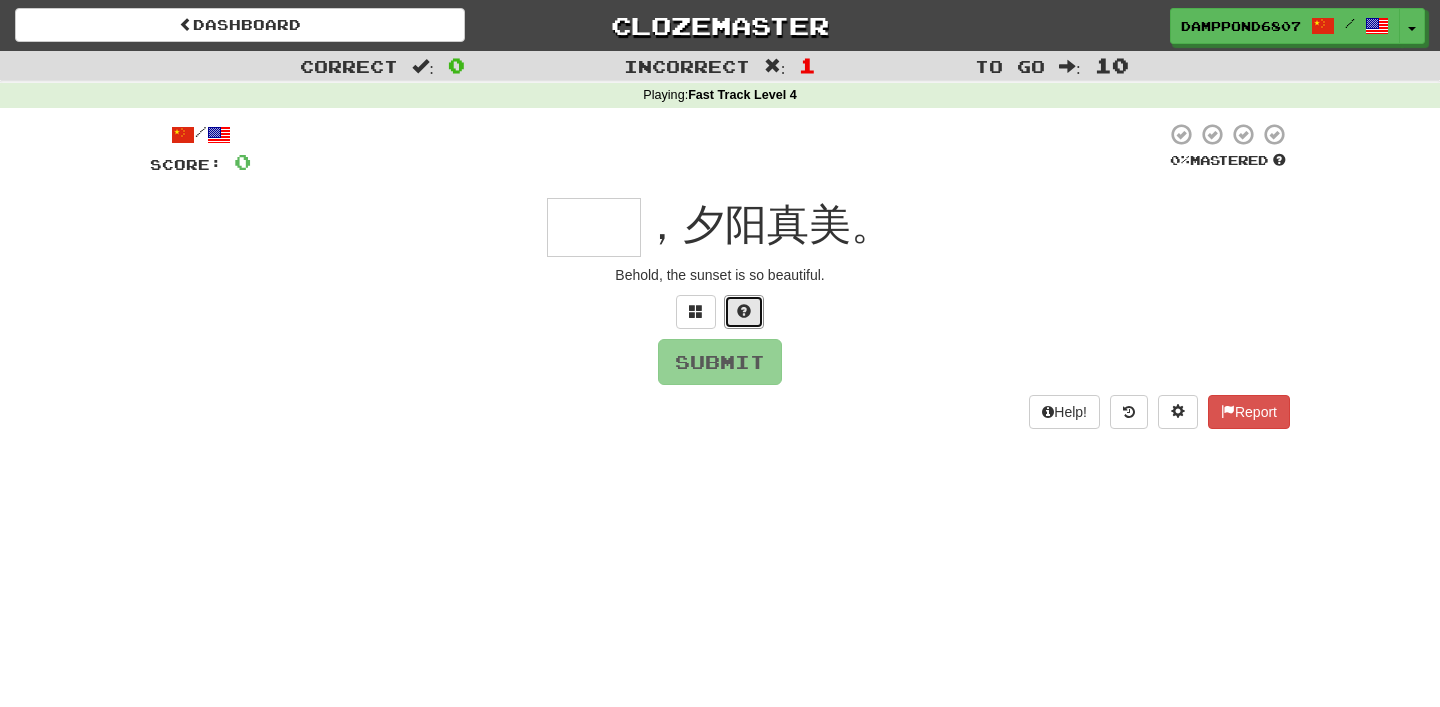 click at bounding box center (744, 312) 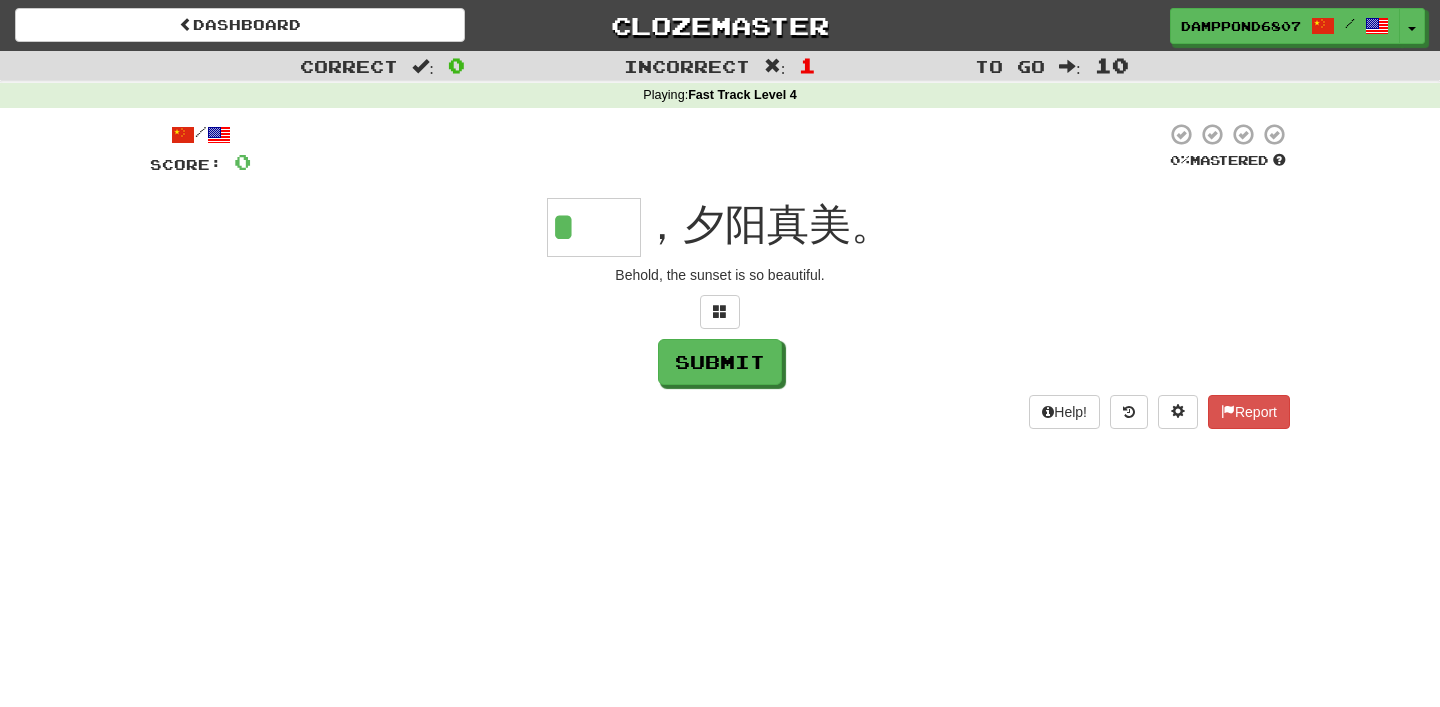 type on "**" 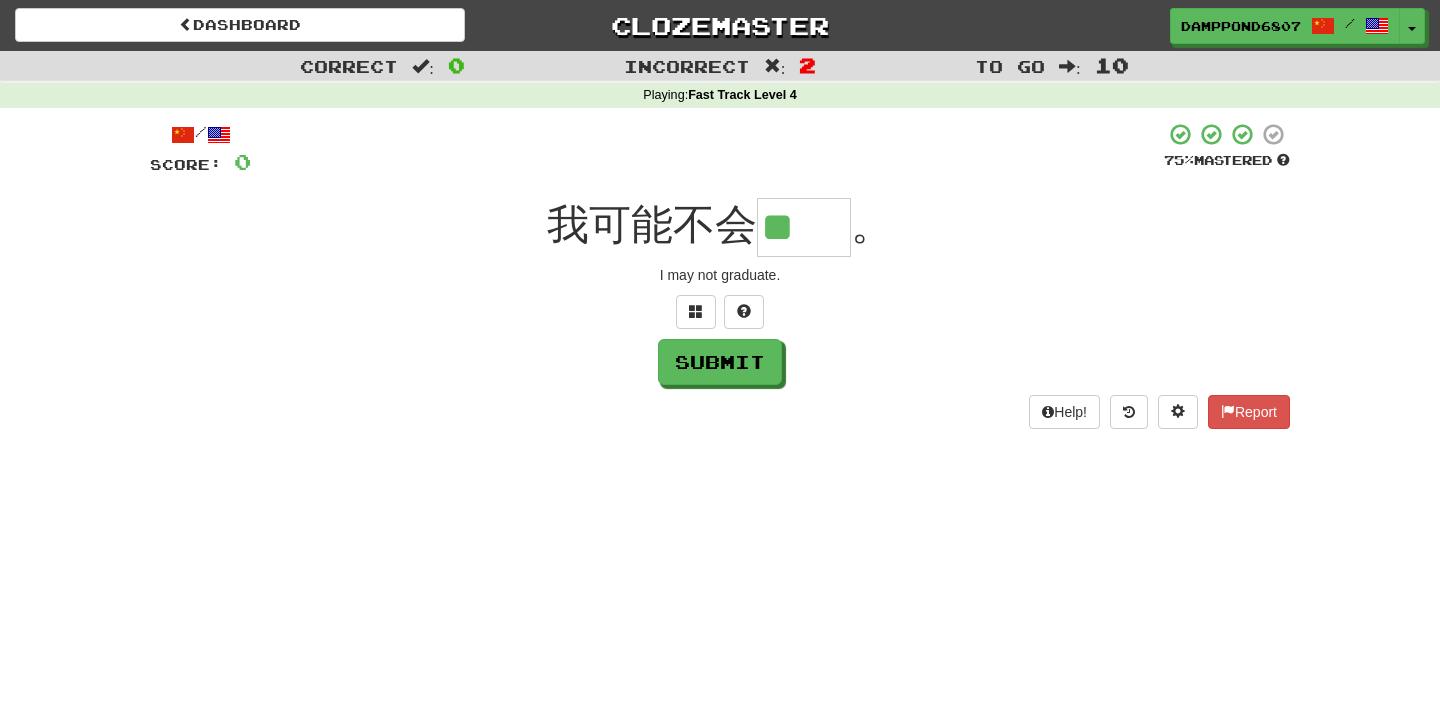 scroll, scrollTop: 0, scrollLeft: 0, axis: both 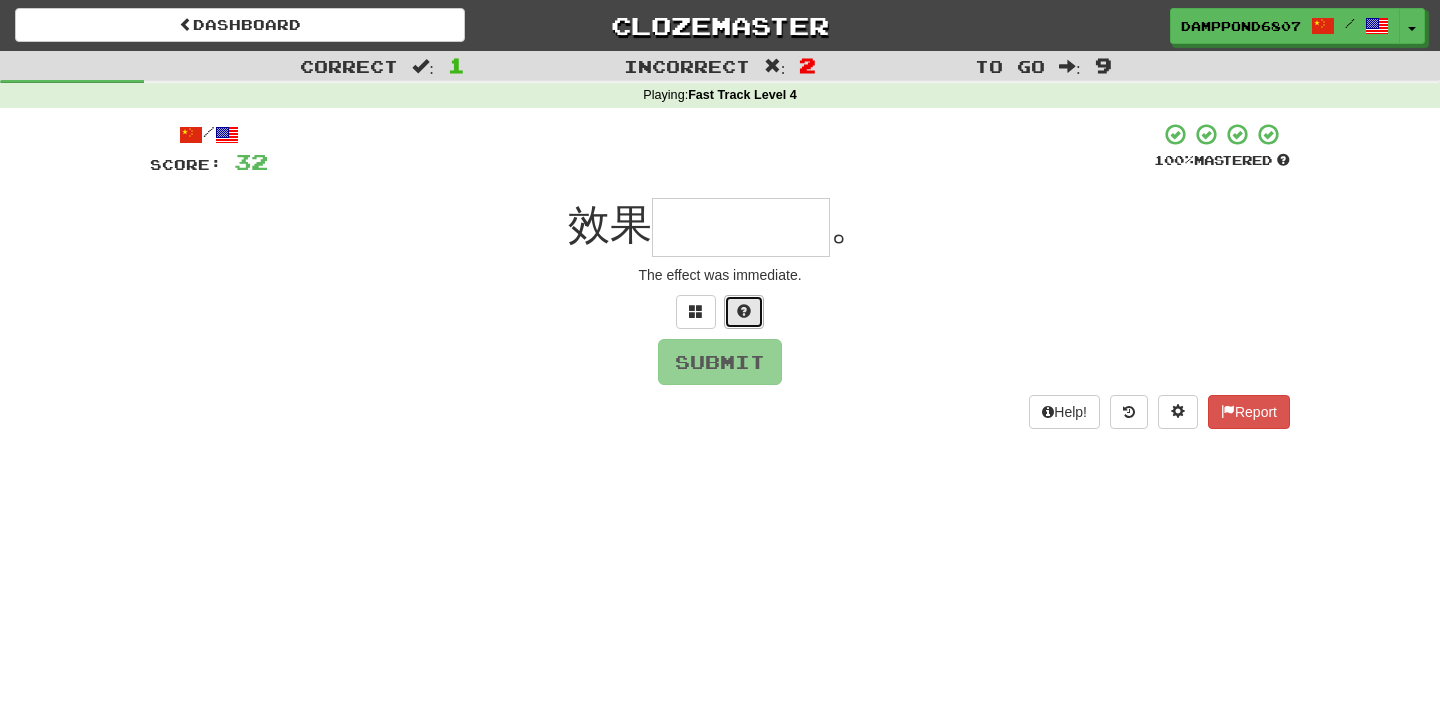 click at bounding box center (744, 311) 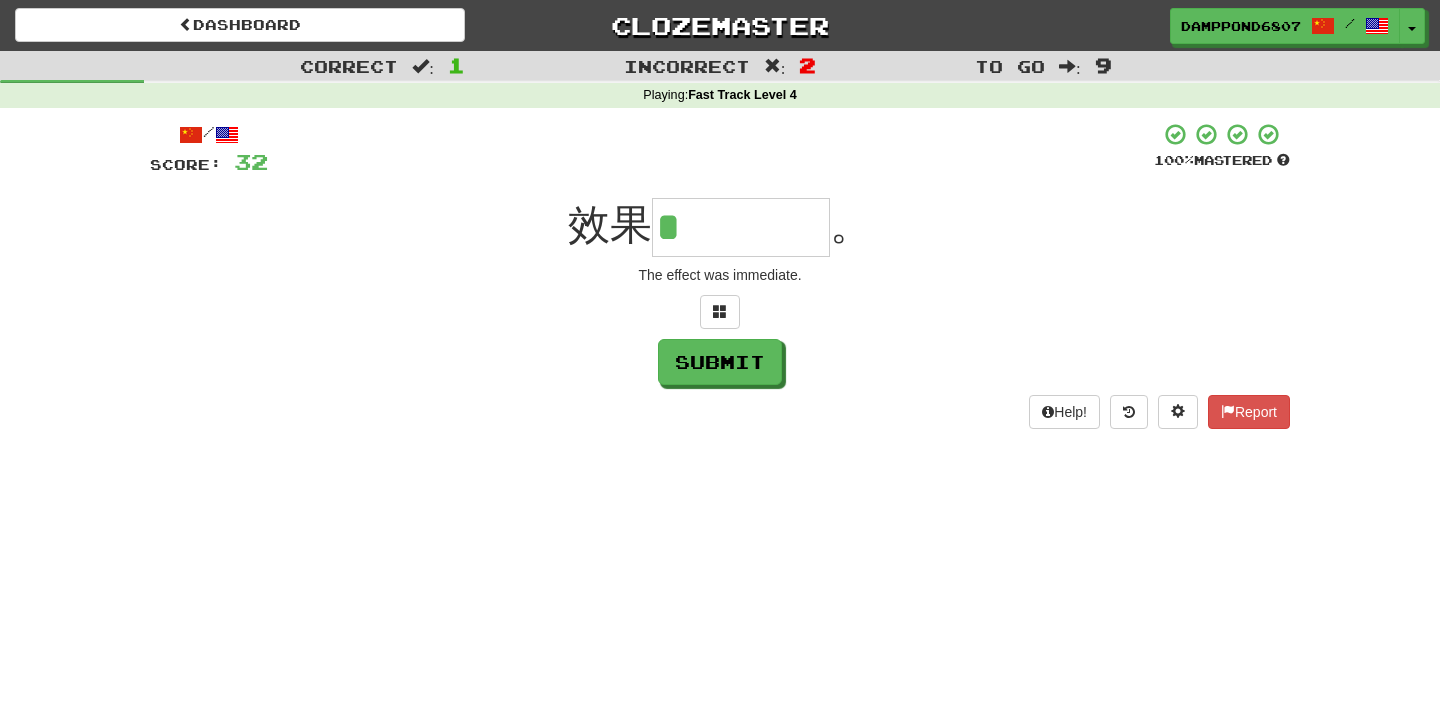 type on "****" 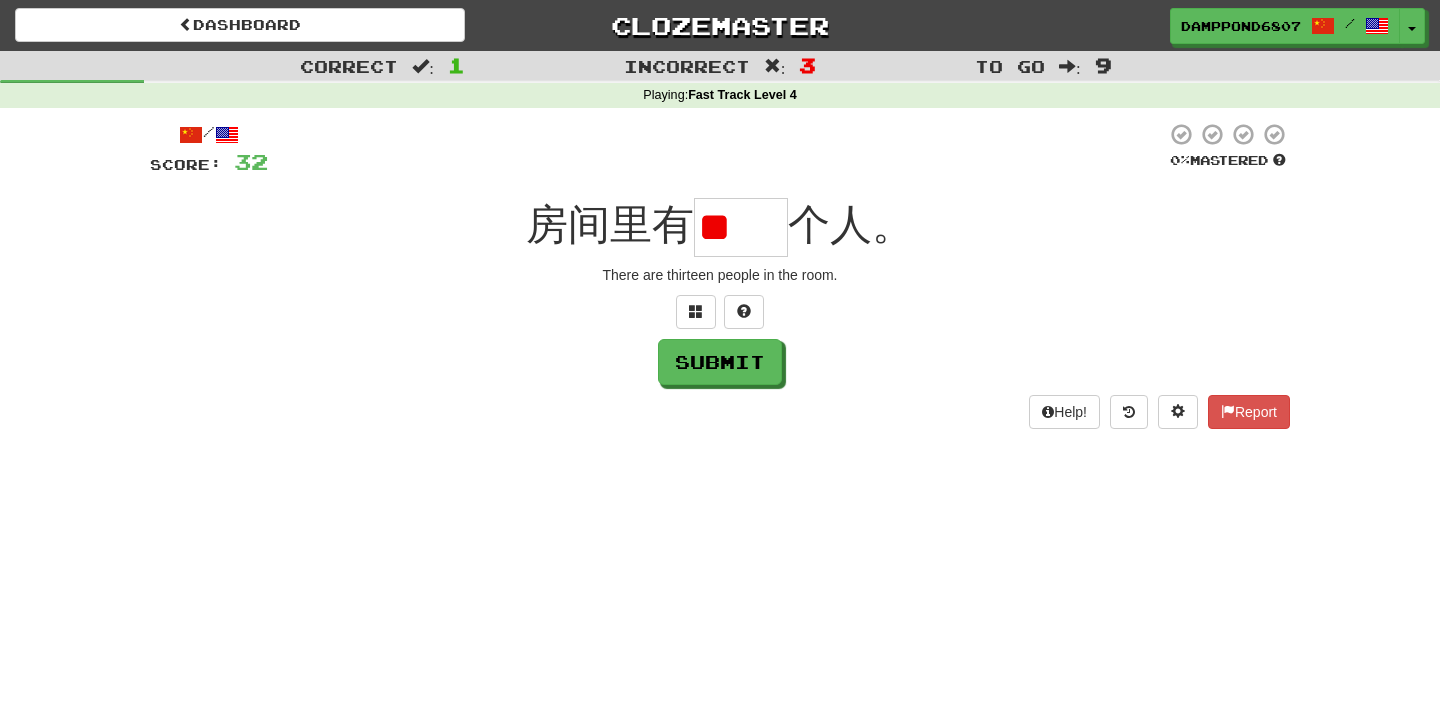 scroll, scrollTop: 0, scrollLeft: 0, axis: both 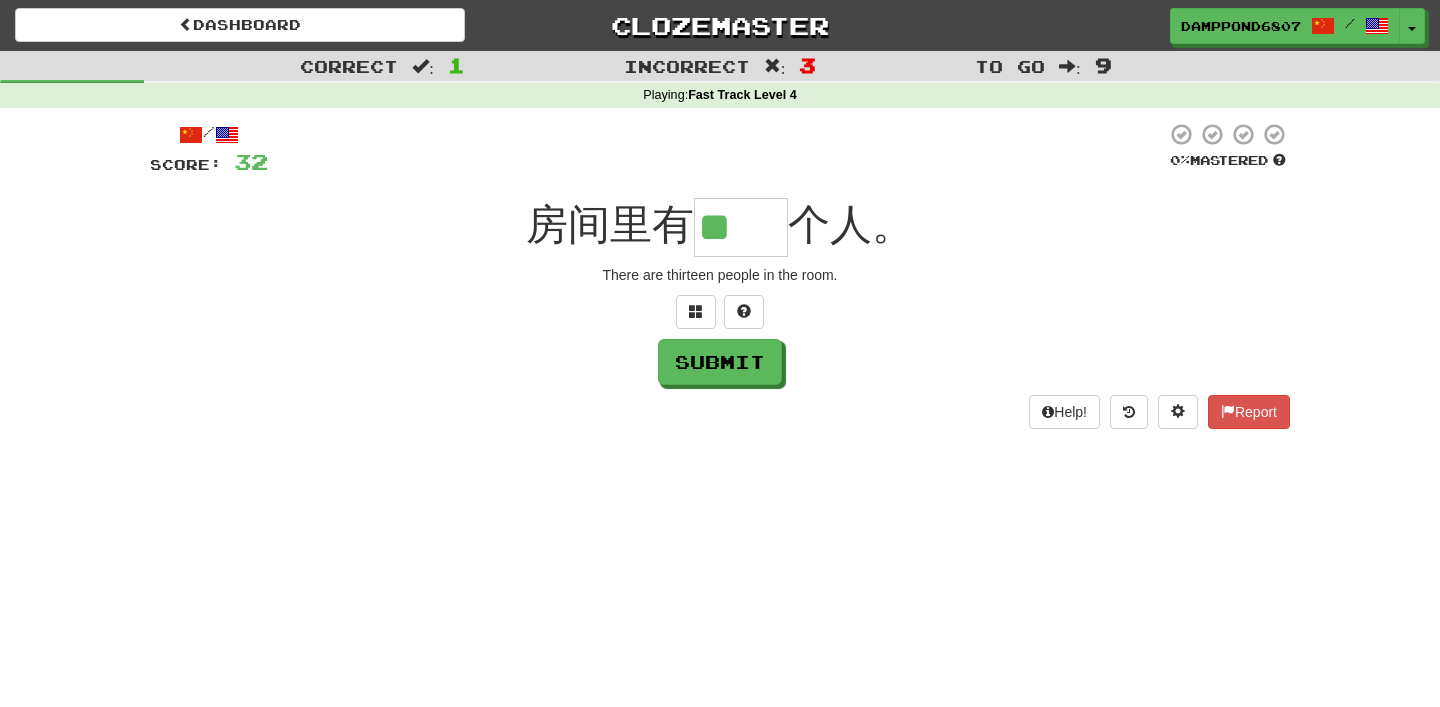 type on "**" 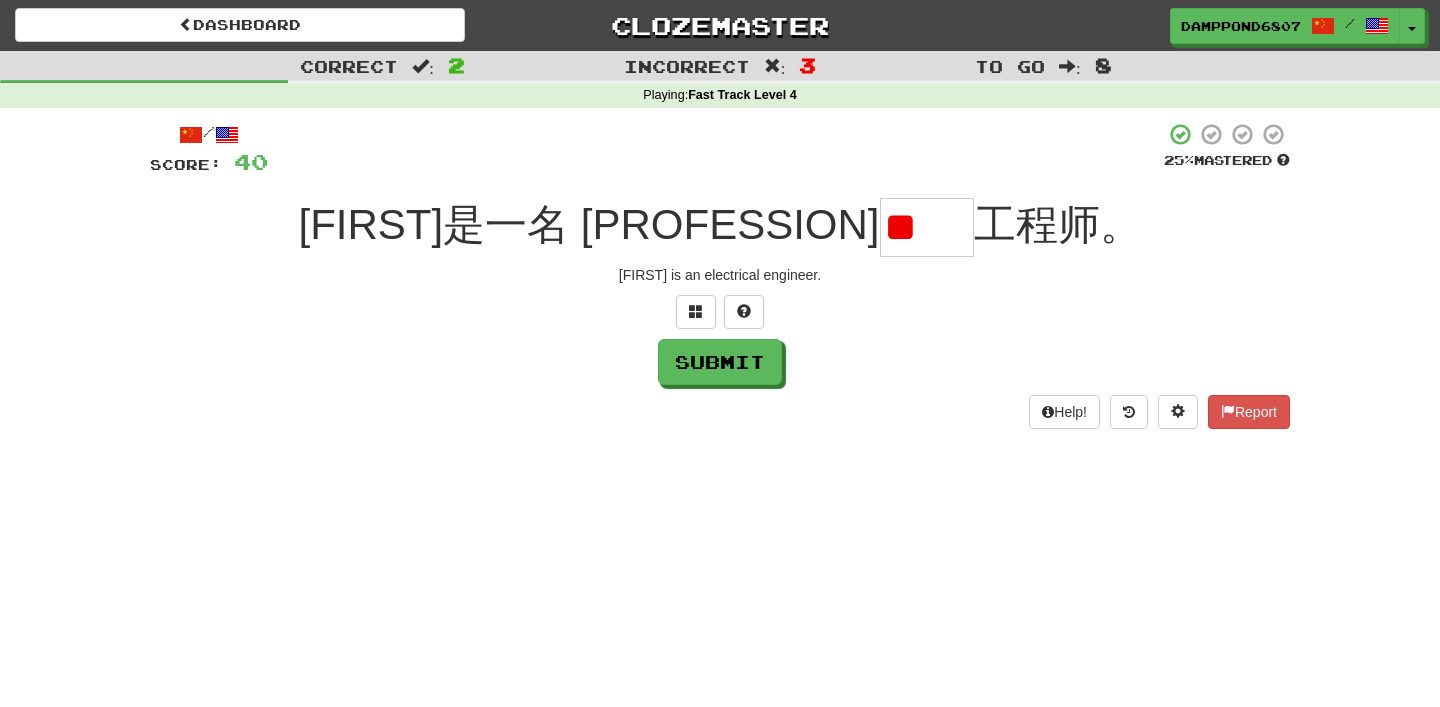 scroll, scrollTop: 0, scrollLeft: 0, axis: both 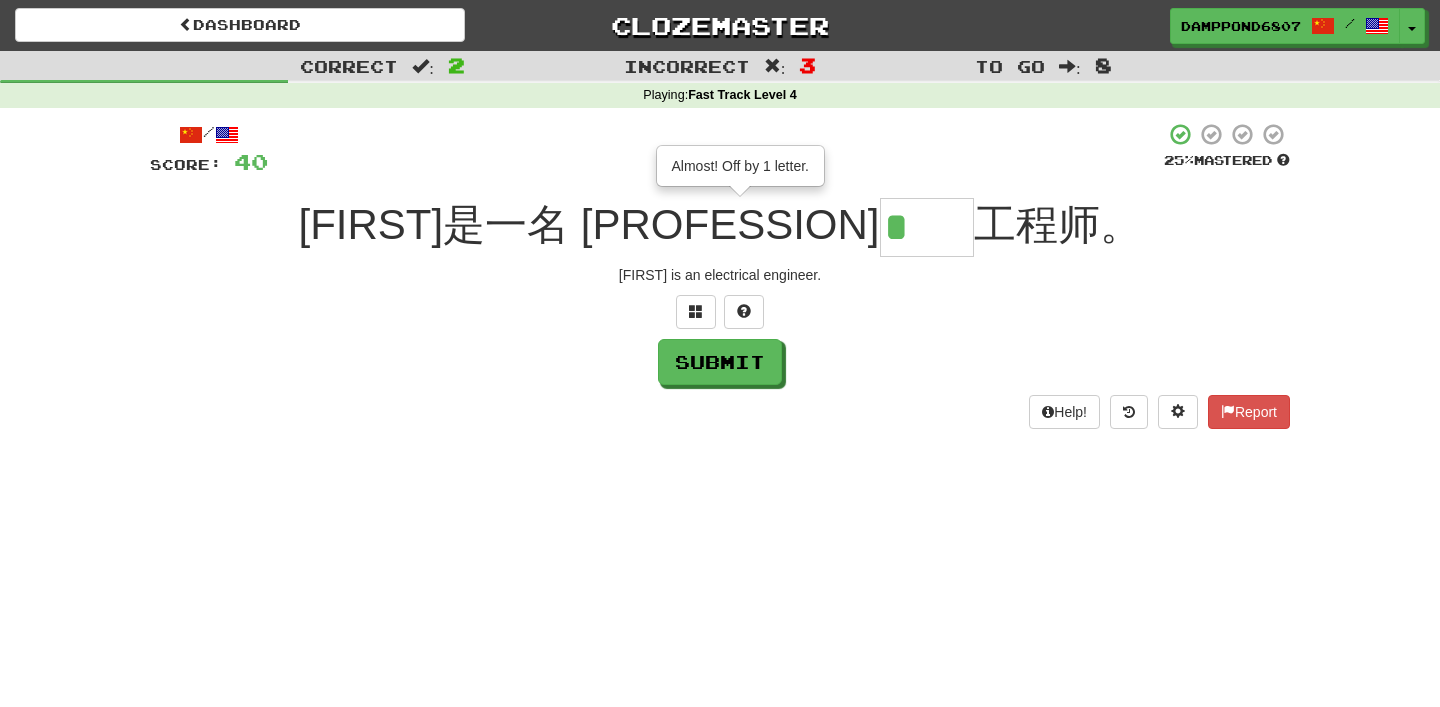 type on "**" 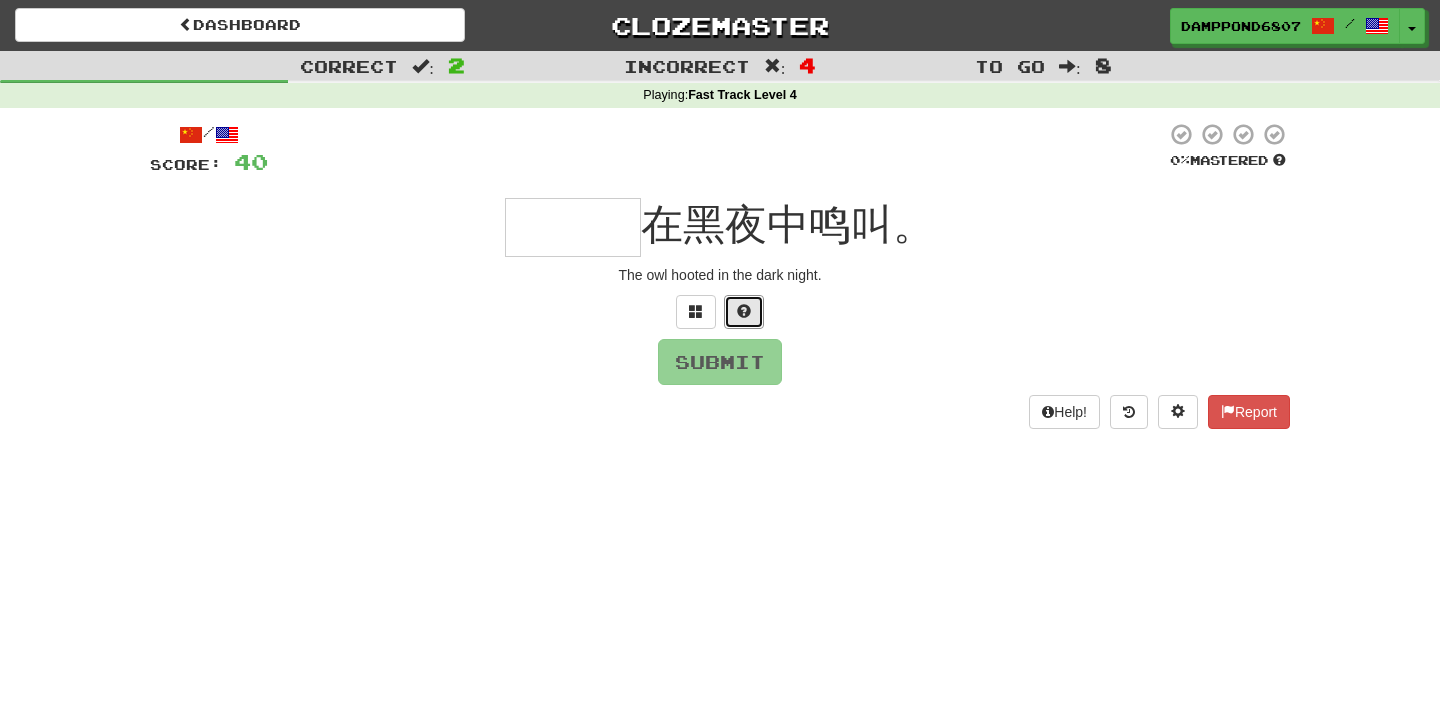 click at bounding box center (744, 312) 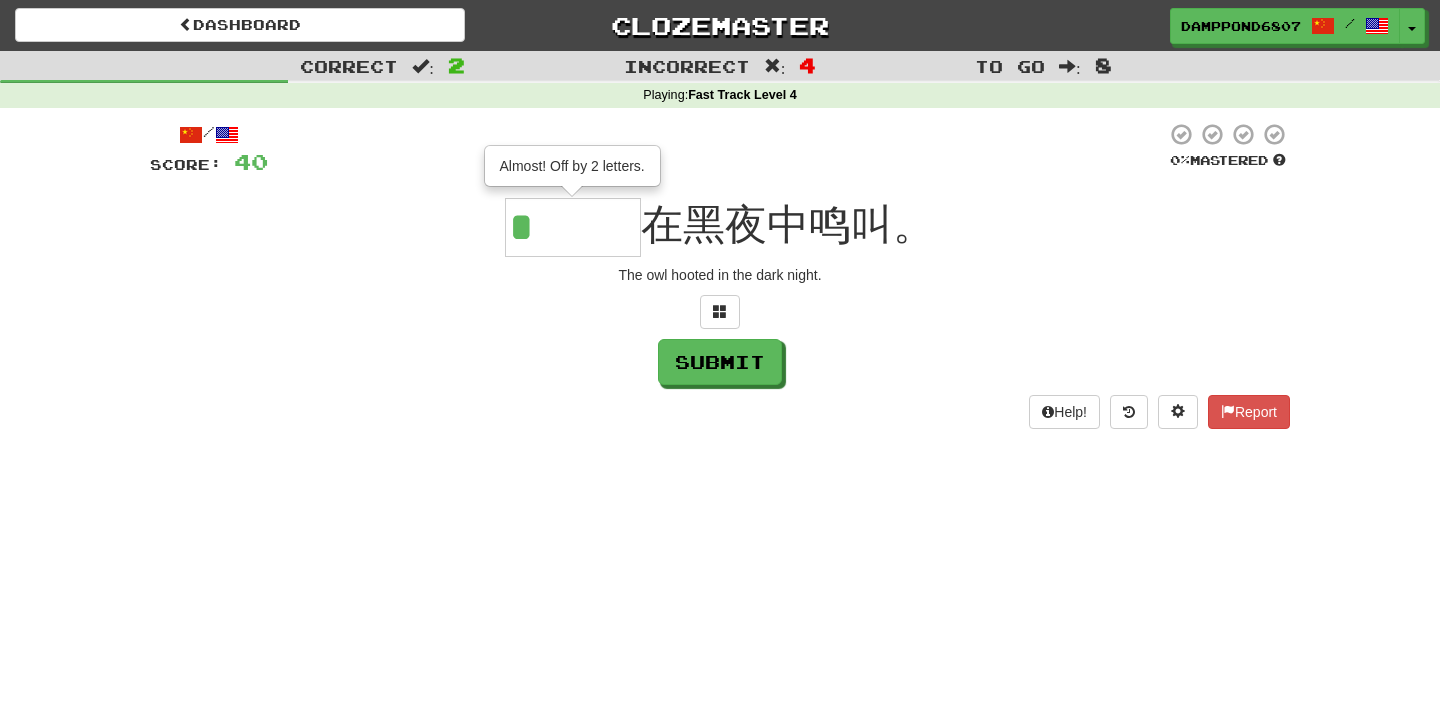 type on "***" 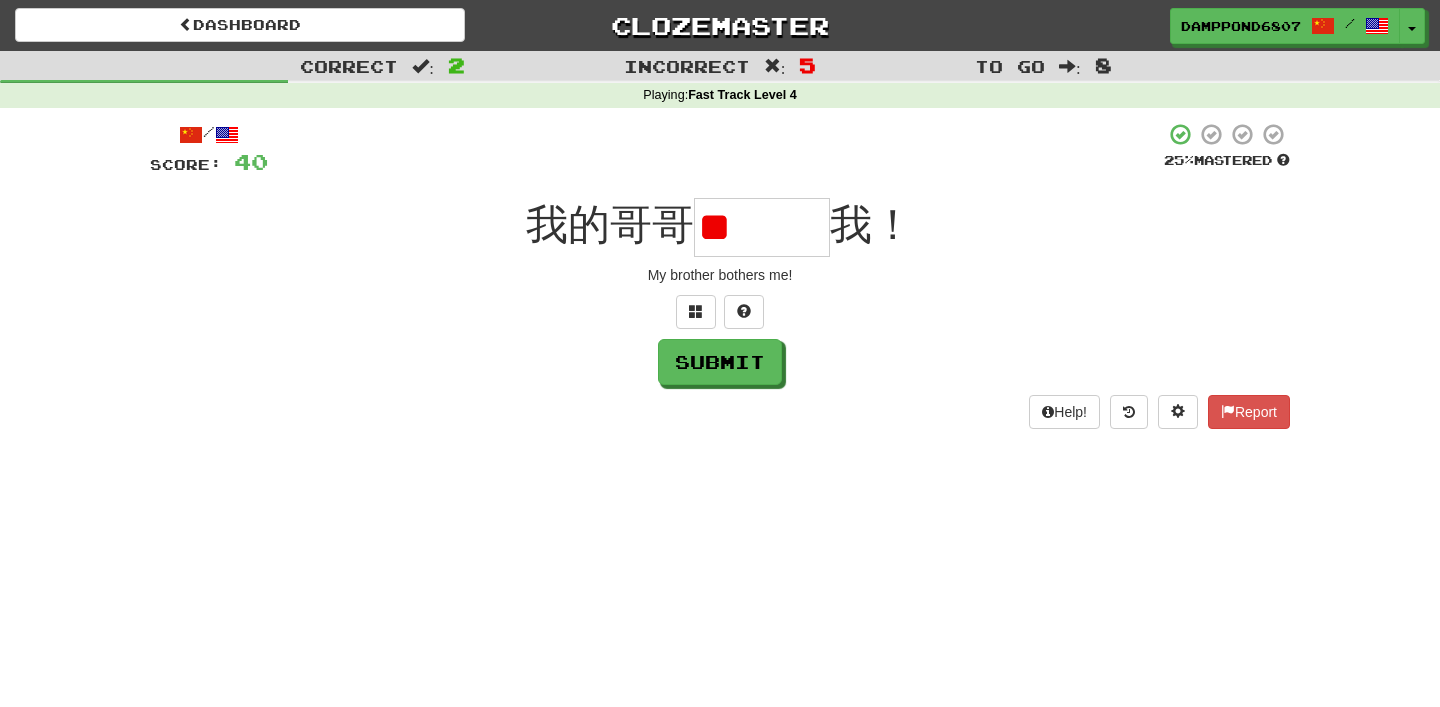 scroll, scrollTop: 0, scrollLeft: 0, axis: both 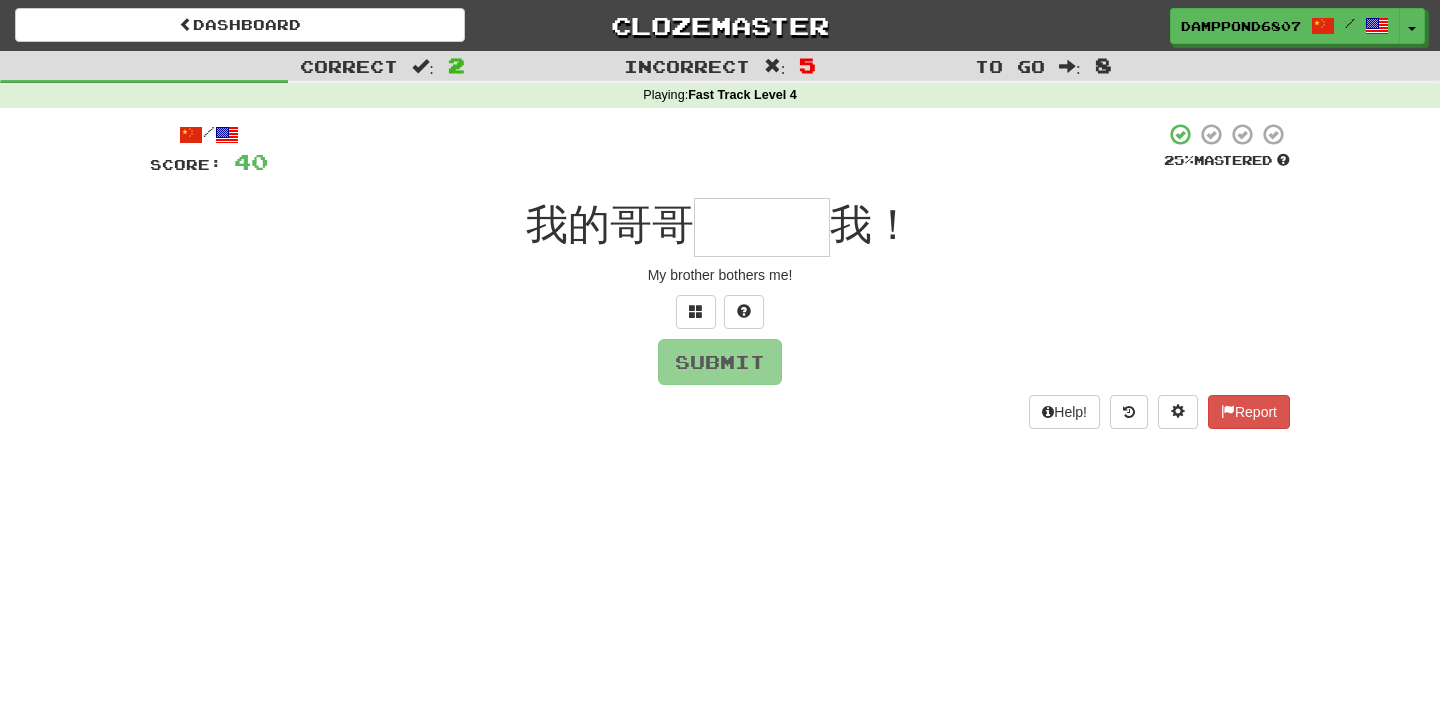 type on "*" 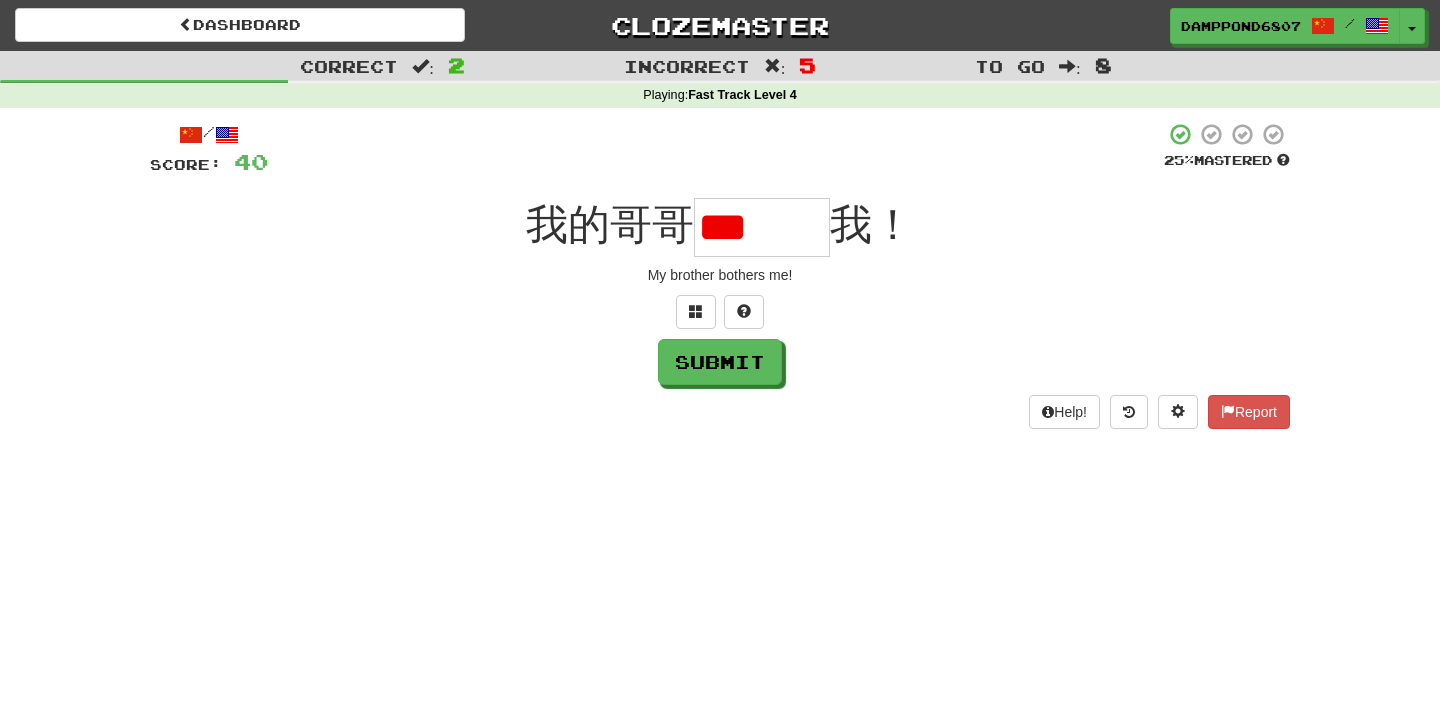 scroll, scrollTop: 0, scrollLeft: 0, axis: both 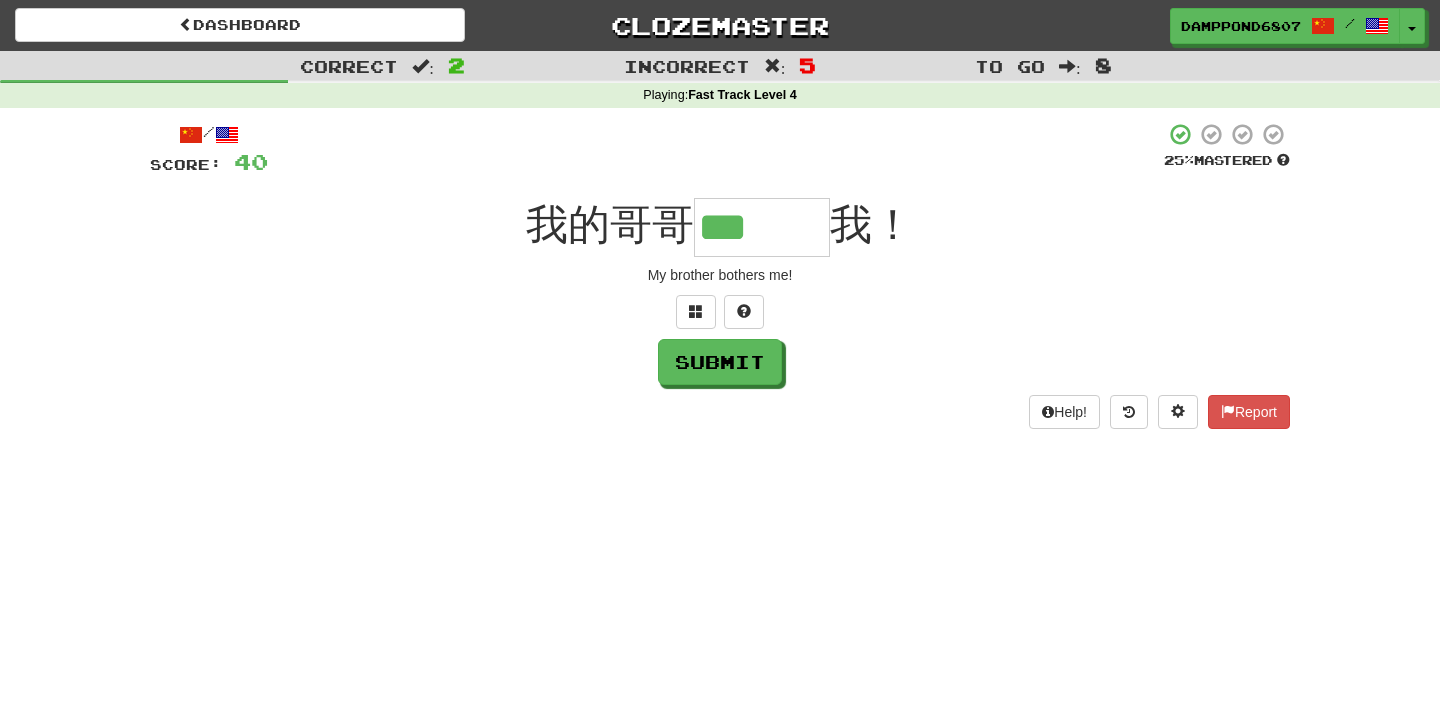type on "***" 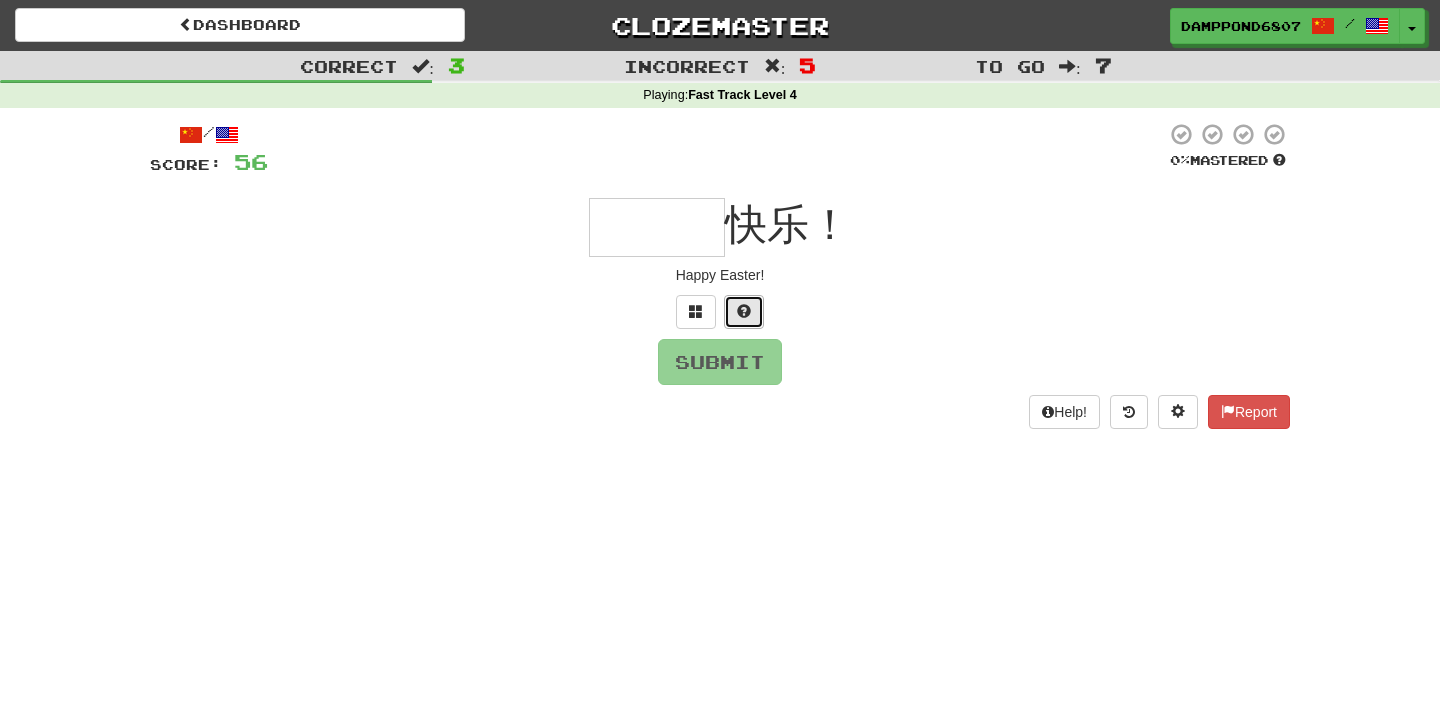 click at bounding box center (744, 312) 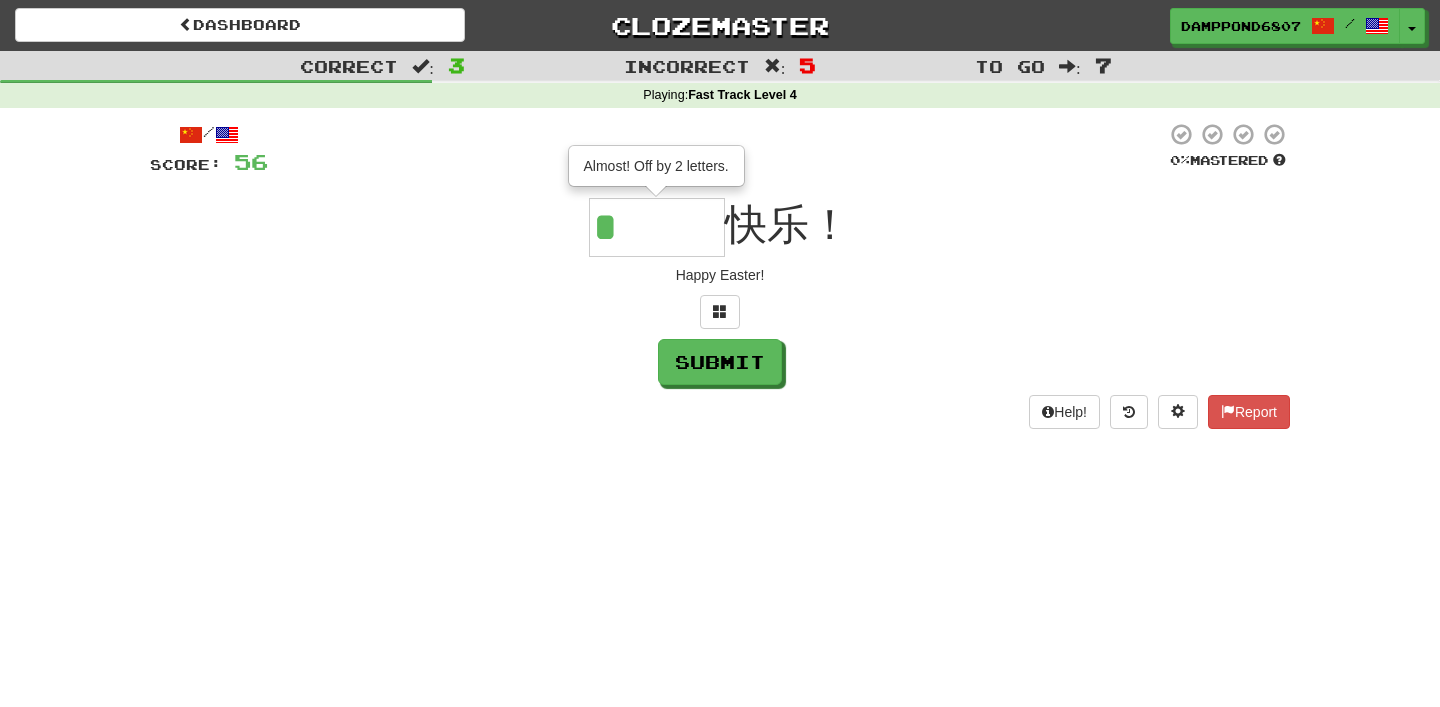 type on "***" 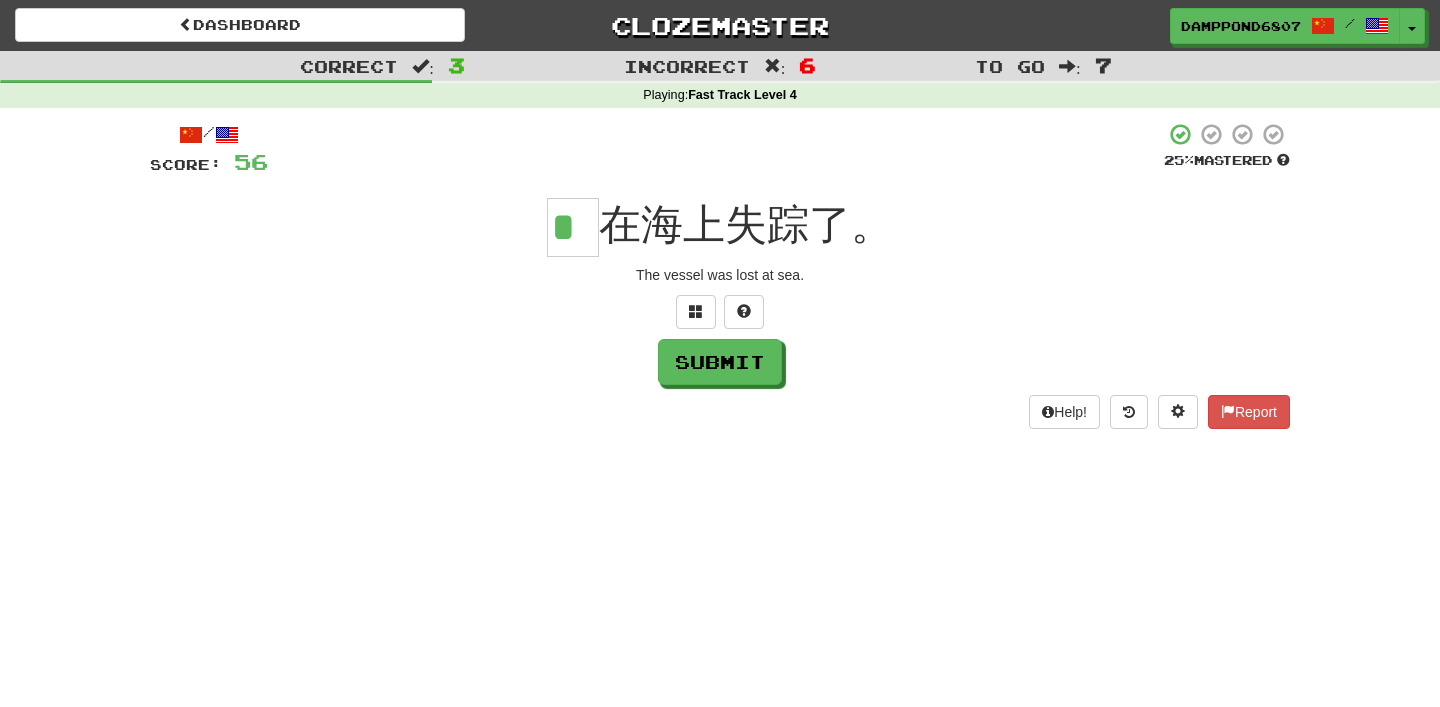 scroll, scrollTop: 0, scrollLeft: 0, axis: both 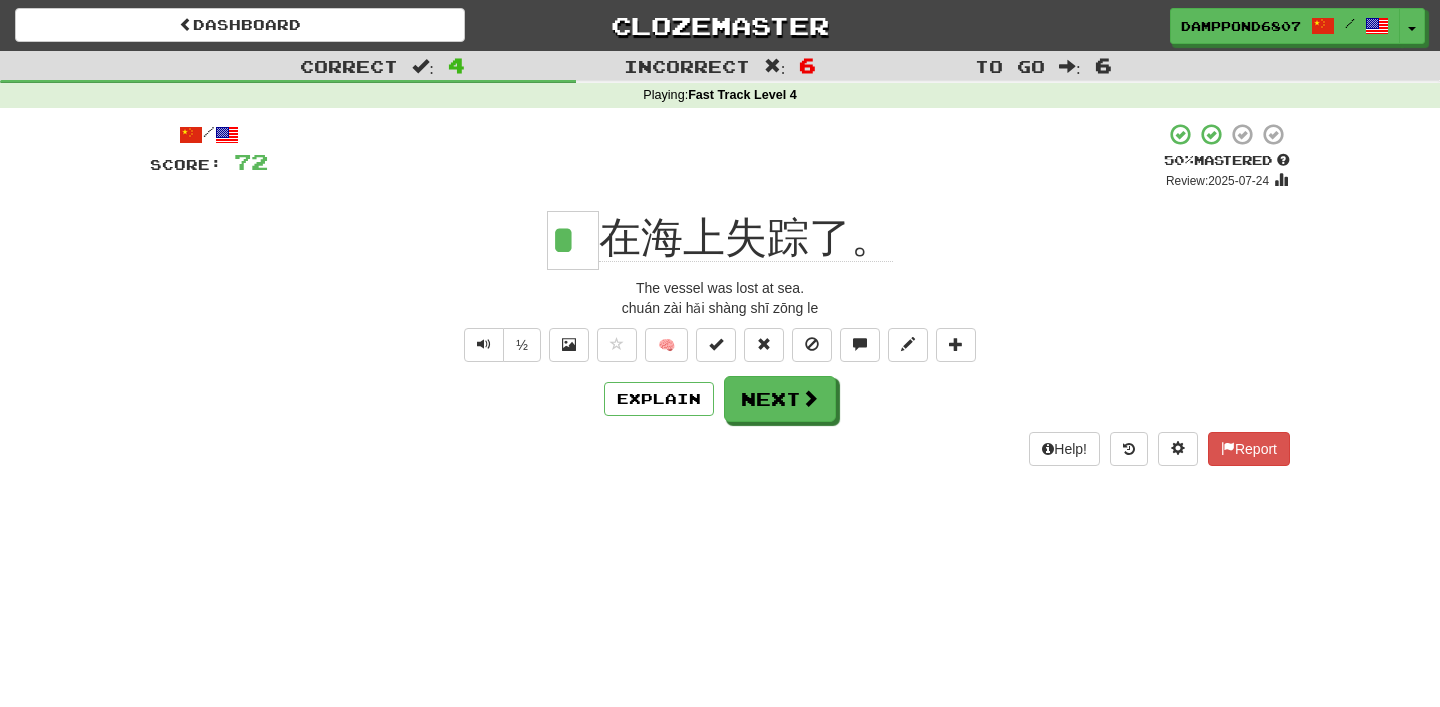 type 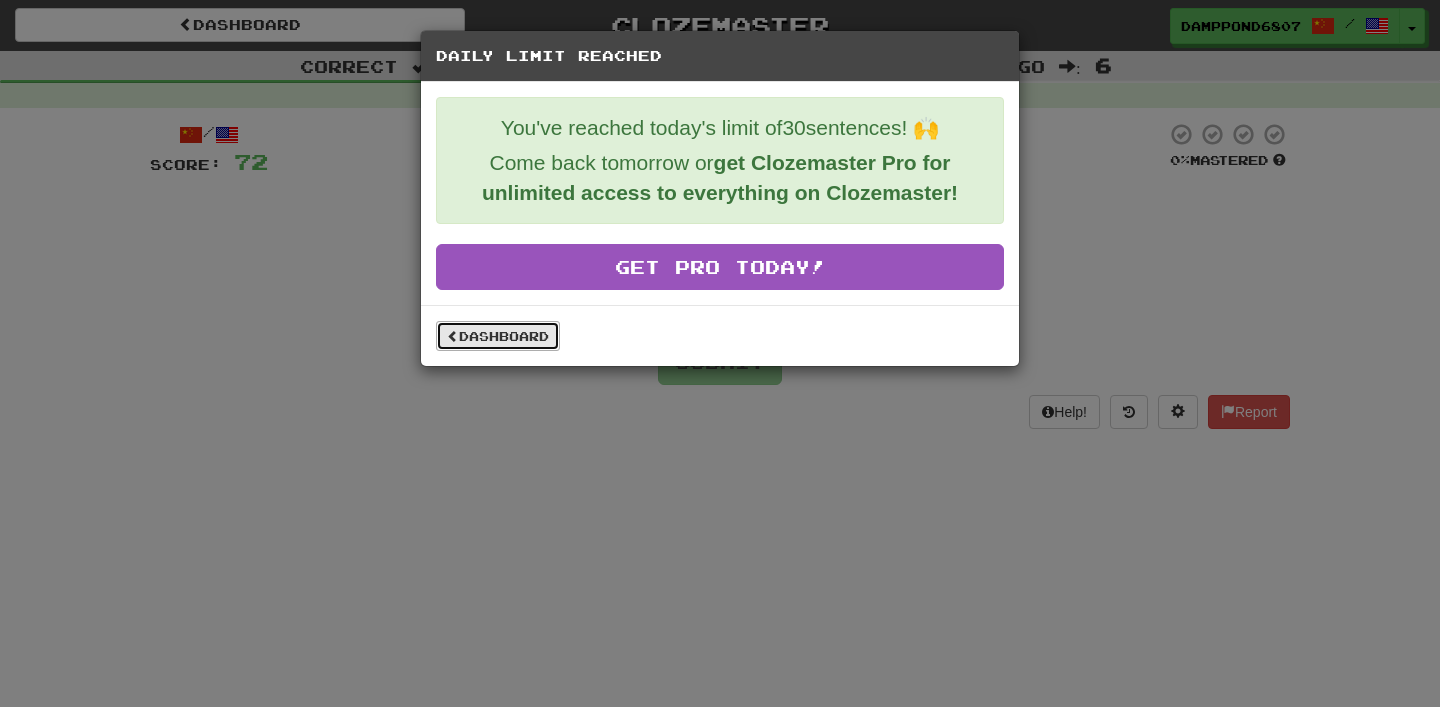 click on "Dashboard" at bounding box center [498, 336] 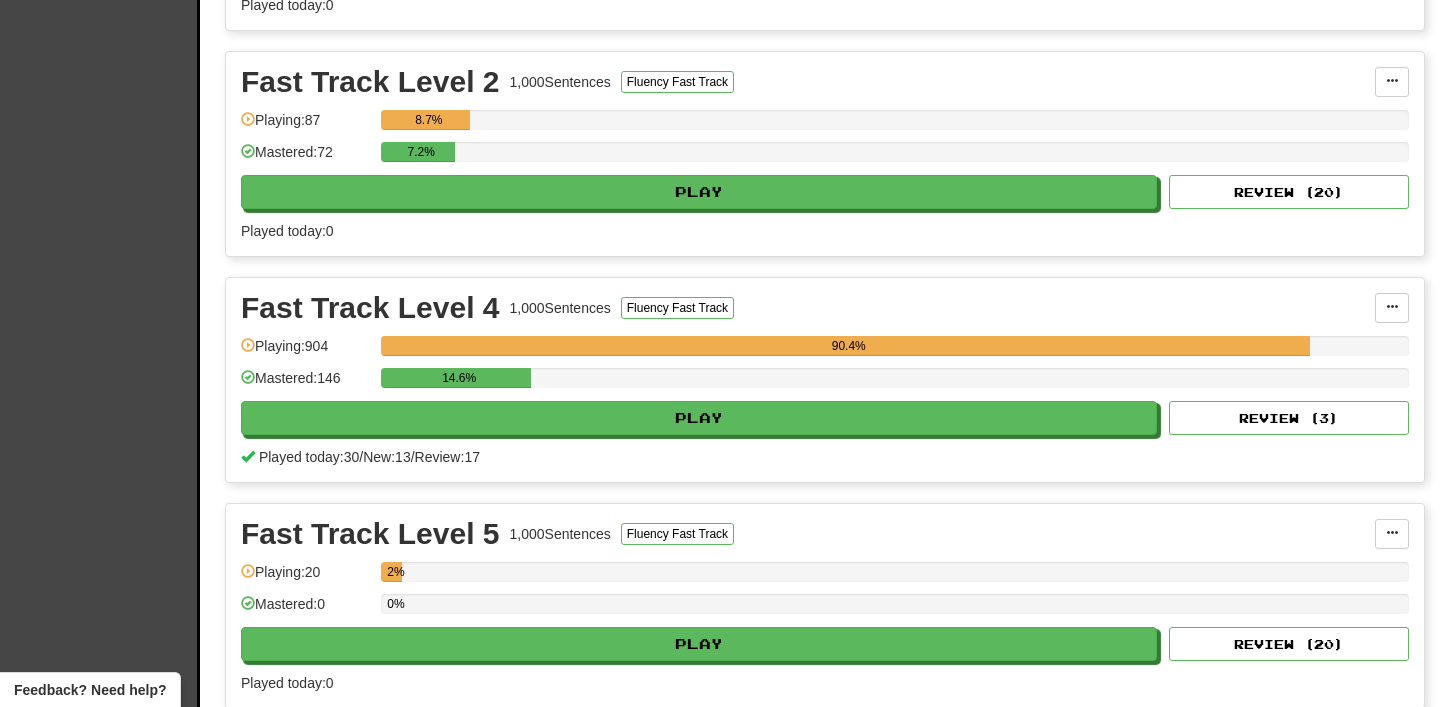 scroll, scrollTop: 687, scrollLeft: 0, axis: vertical 